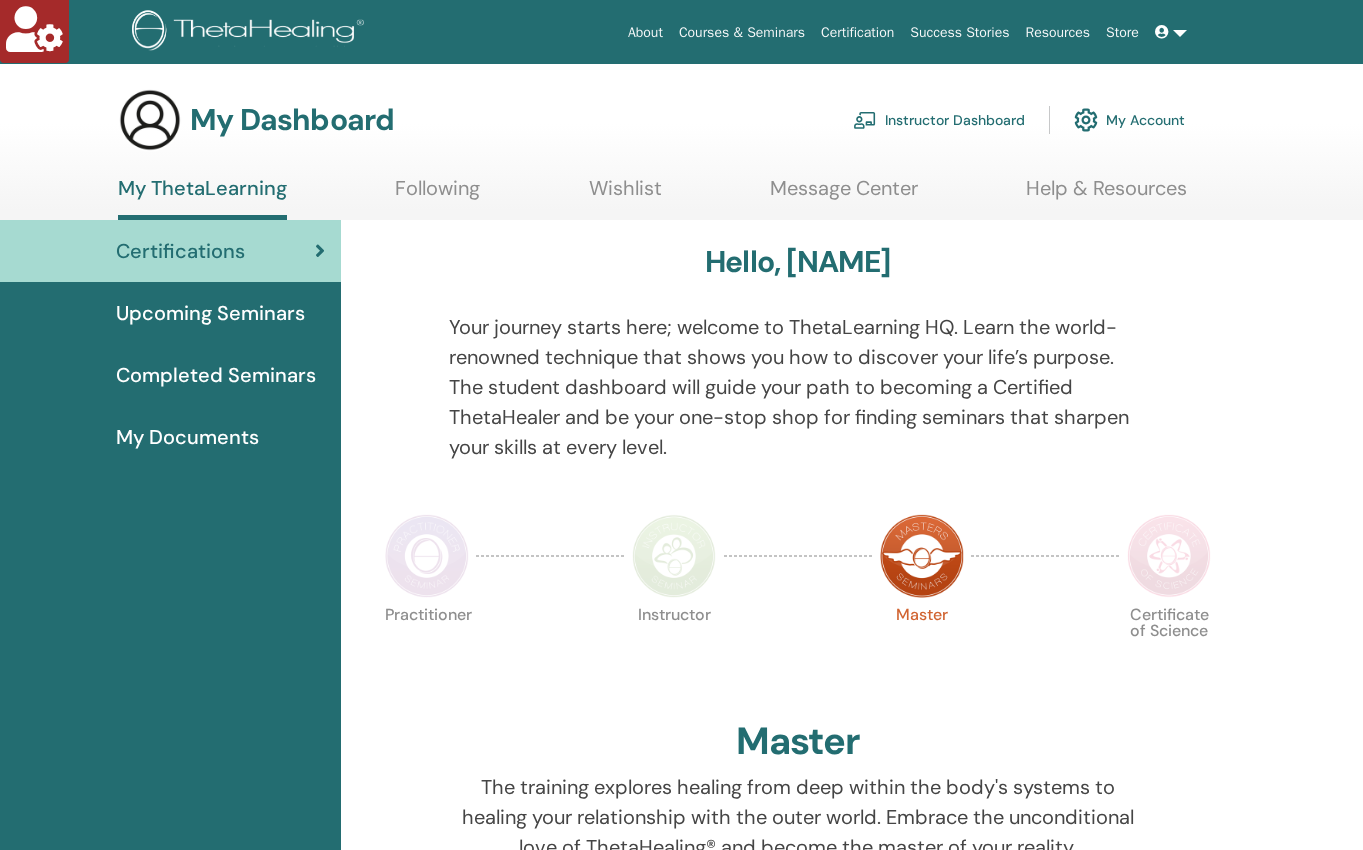 scroll, scrollTop: 0, scrollLeft: 0, axis: both 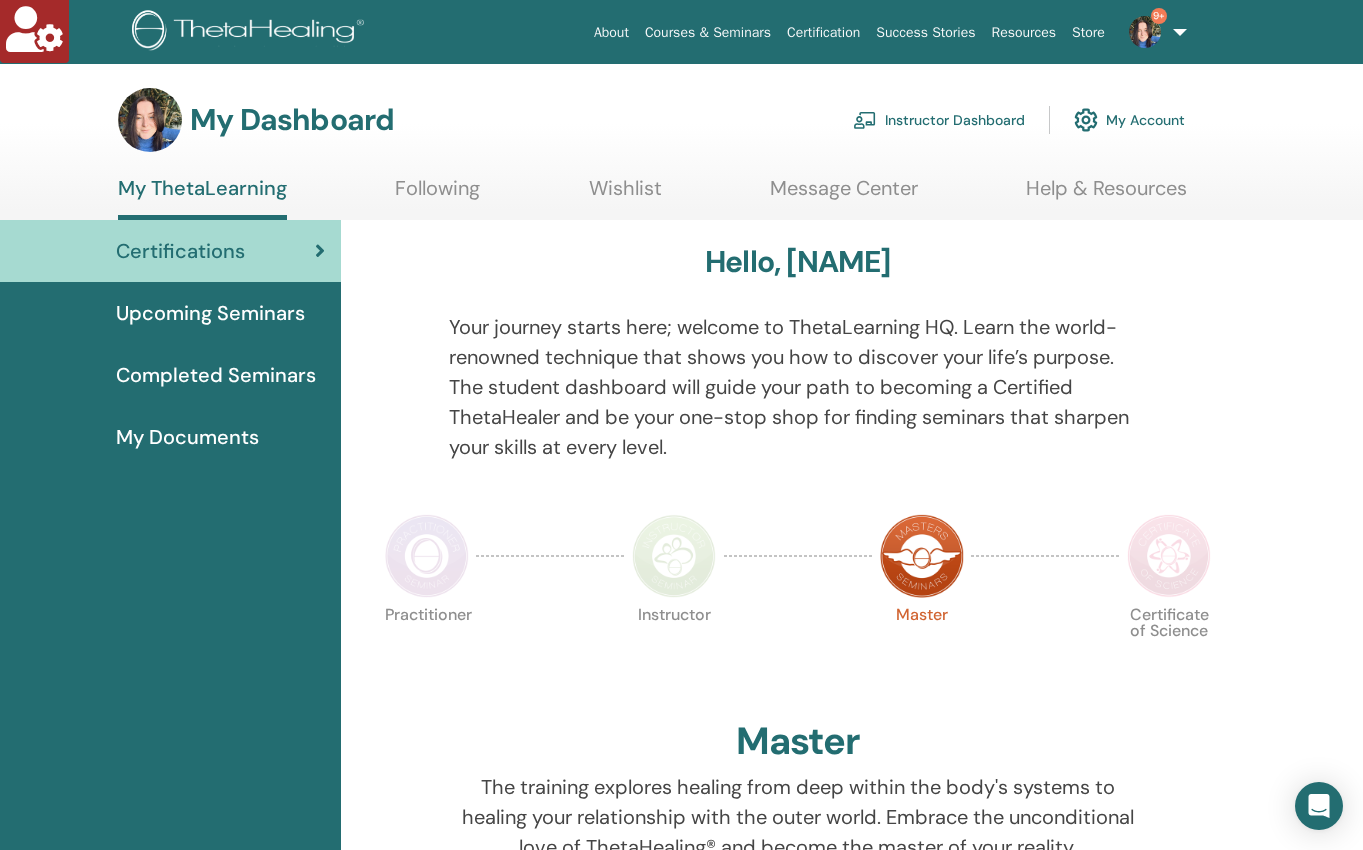 click on "Instructor Dashboard" at bounding box center (939, 120) 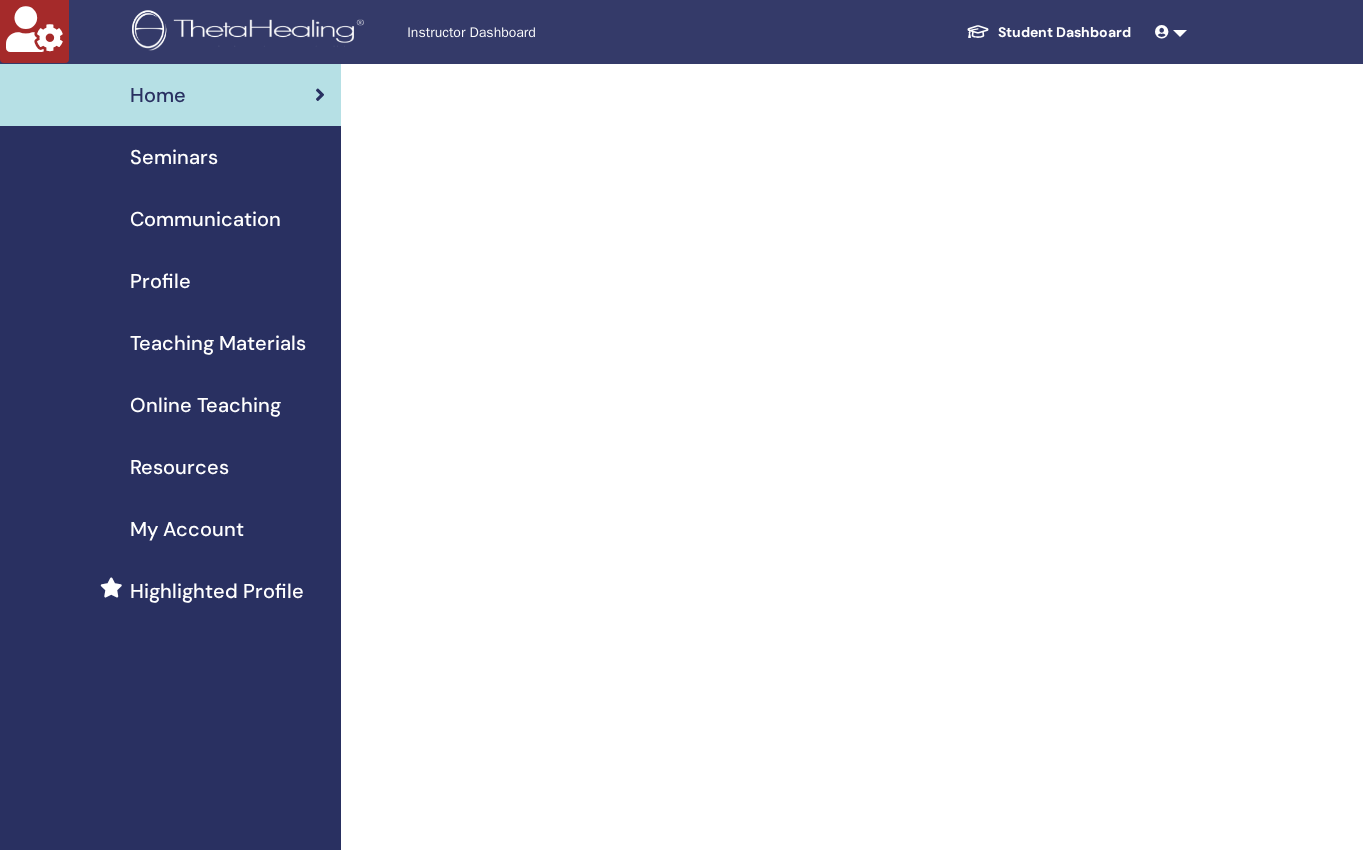 scroll, scrollTop: 0, scrollLeft: 0, axis: both 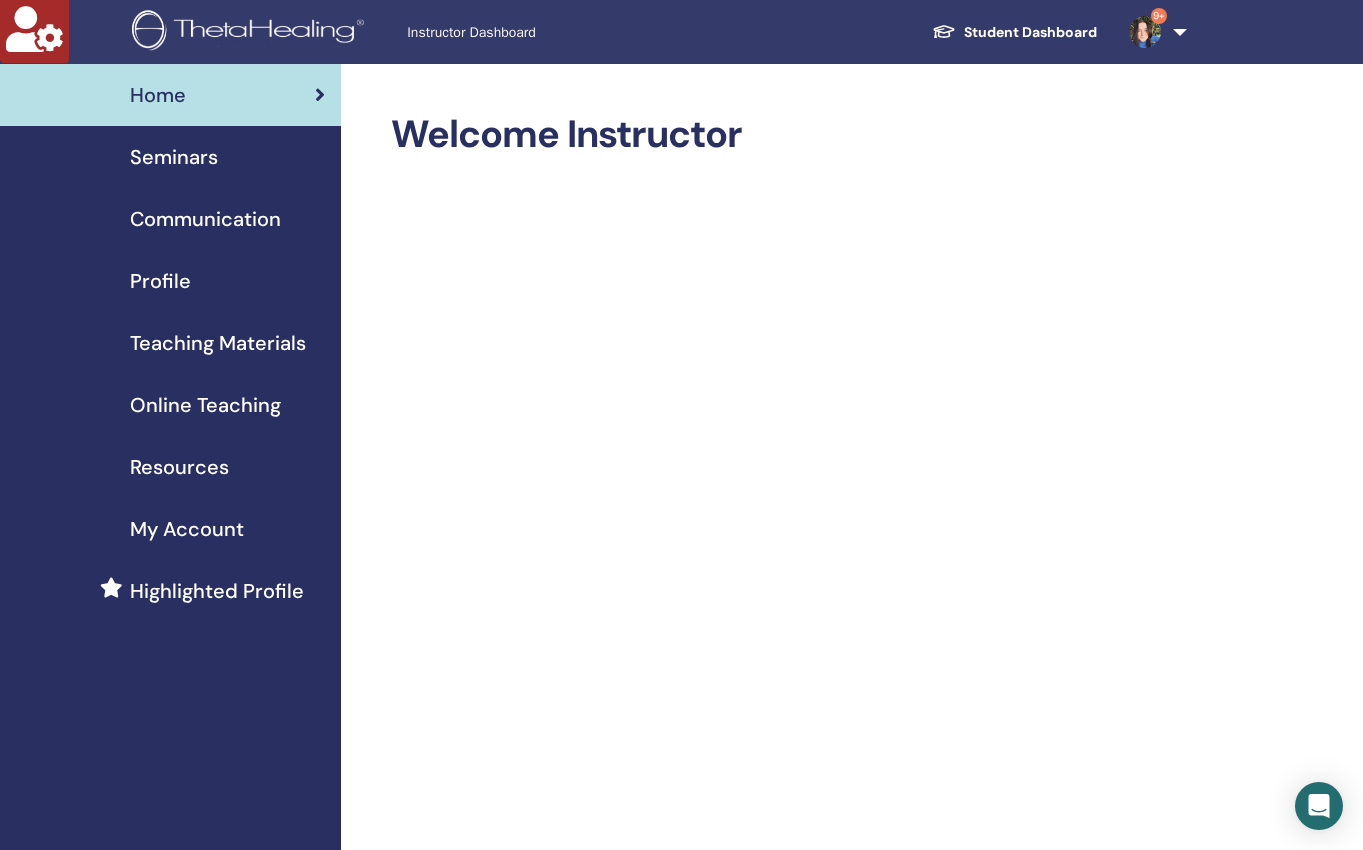 click on "Seminars" at bounding box center [174, 157] 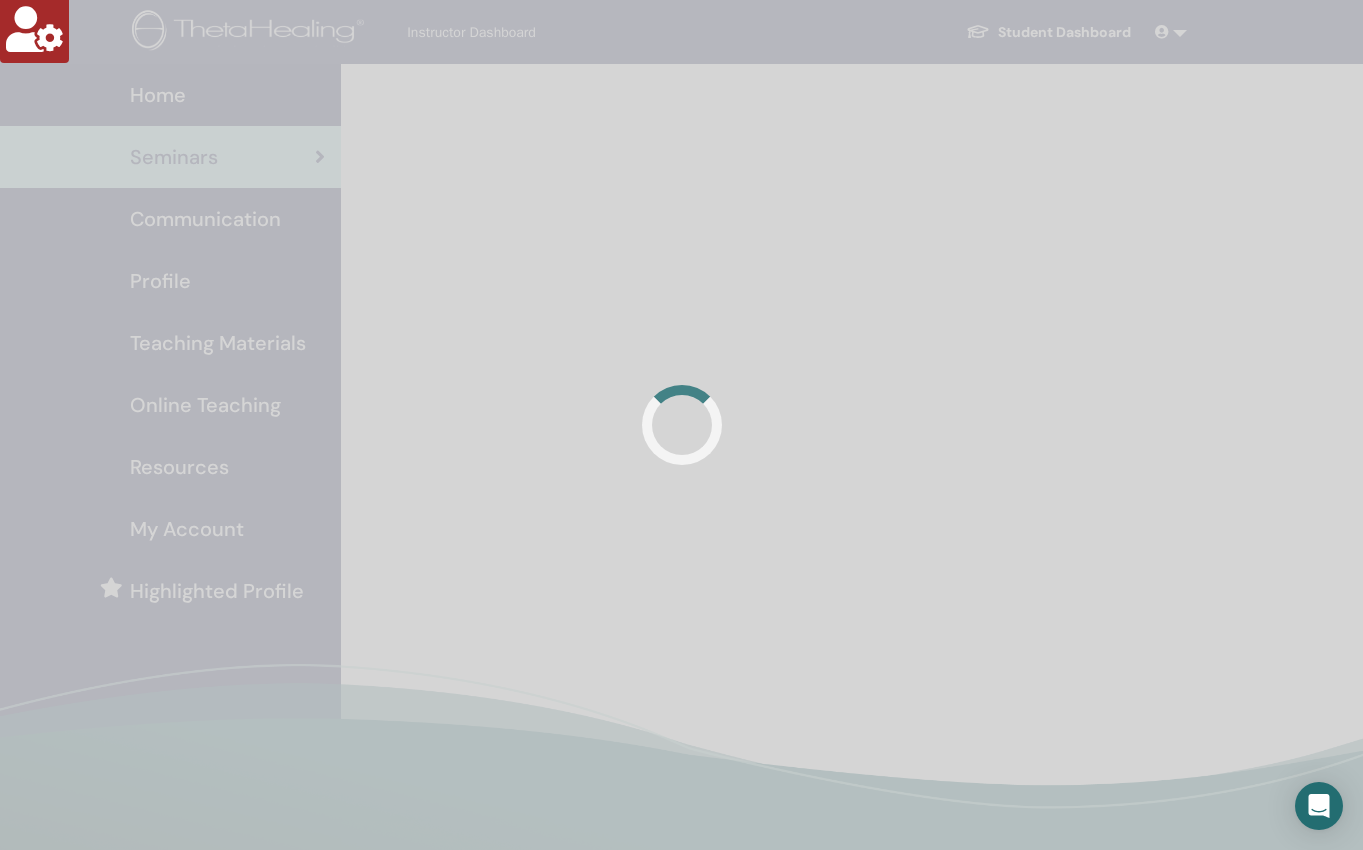 scroll, scrollTop: 0, scrollLeft: 0, axis: both 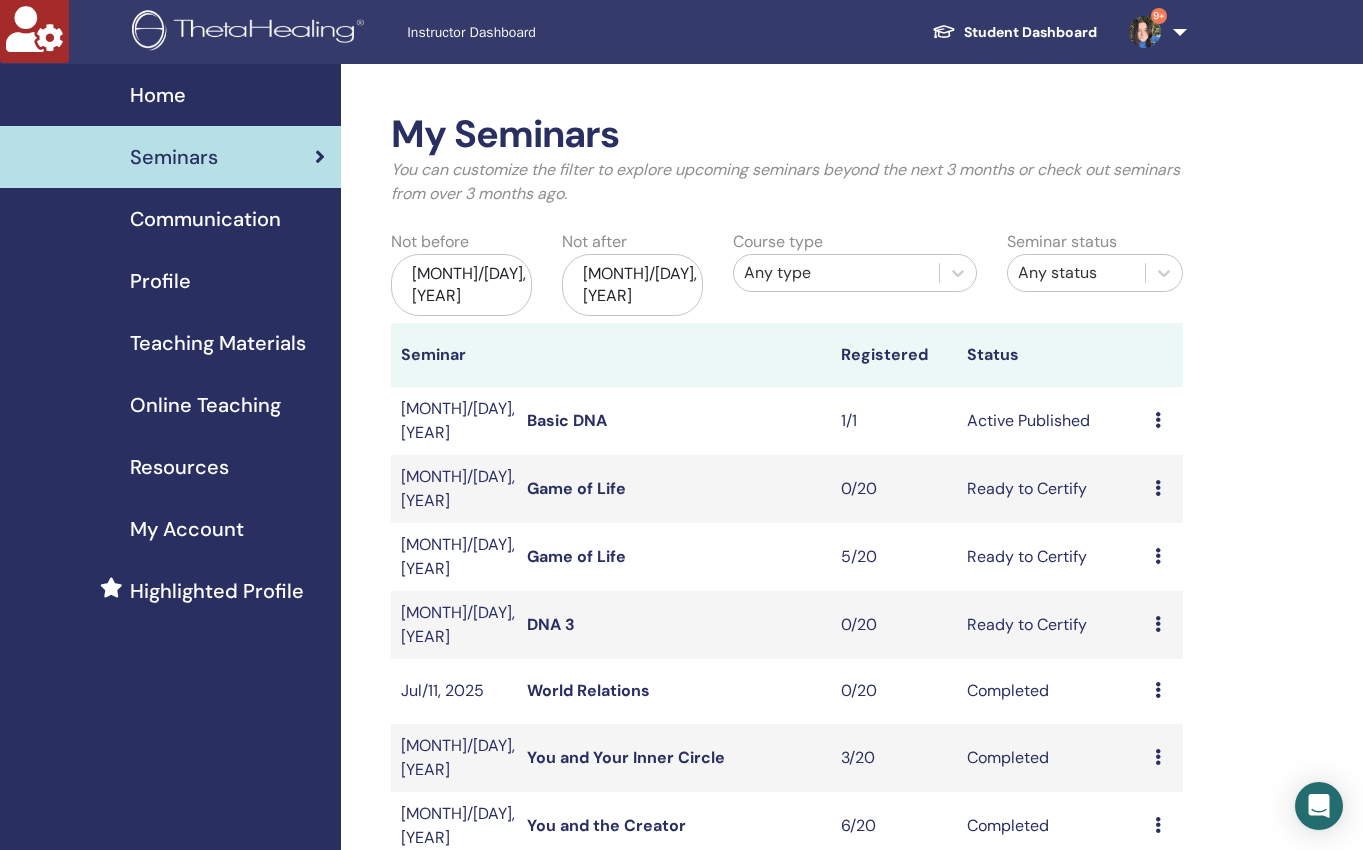 click on "Basic DNA" at bounding box center (567, 420) 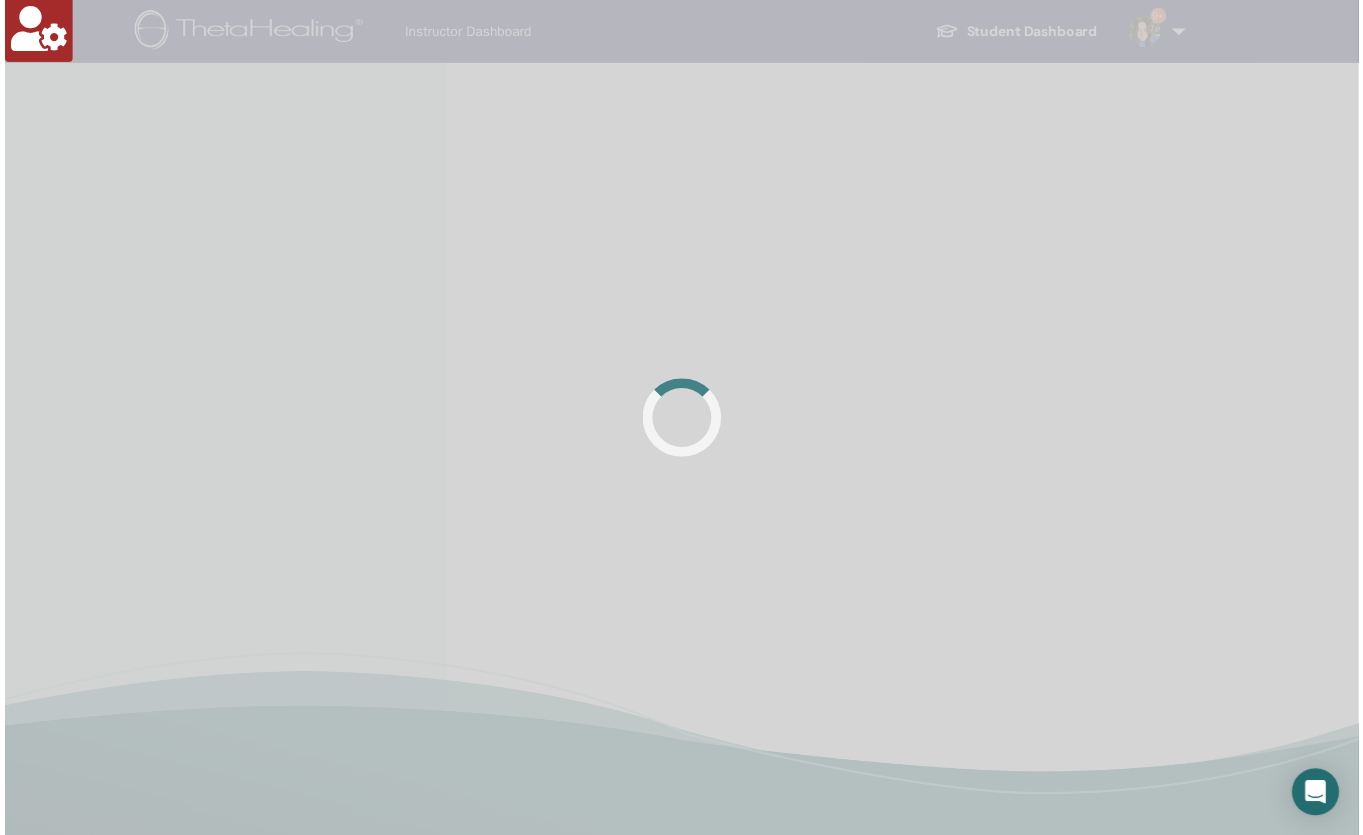 scroll, scrollTop: 0, scrollLeft: 0, axis: both 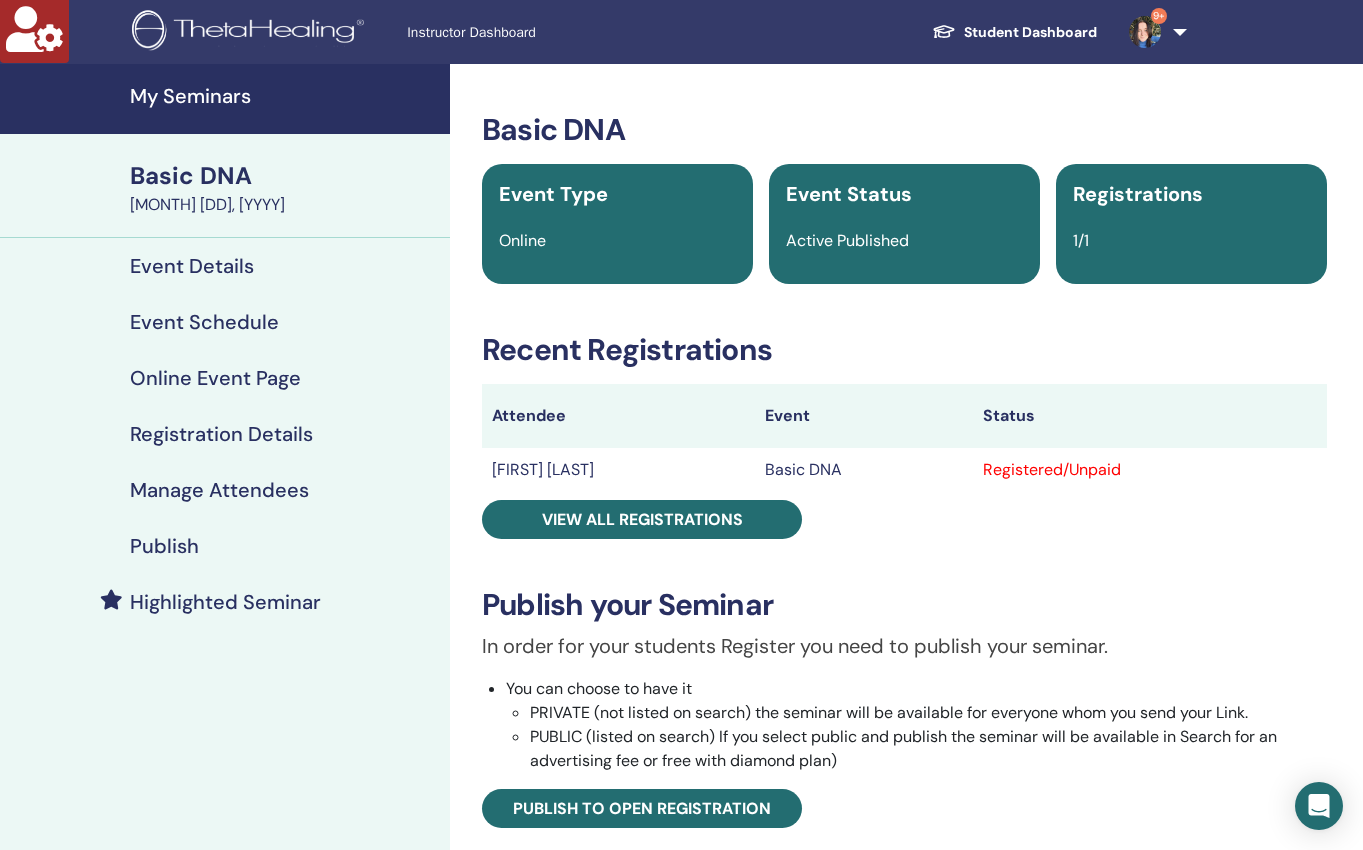 click on "Event Schedule" at bounding box center (204, 322) 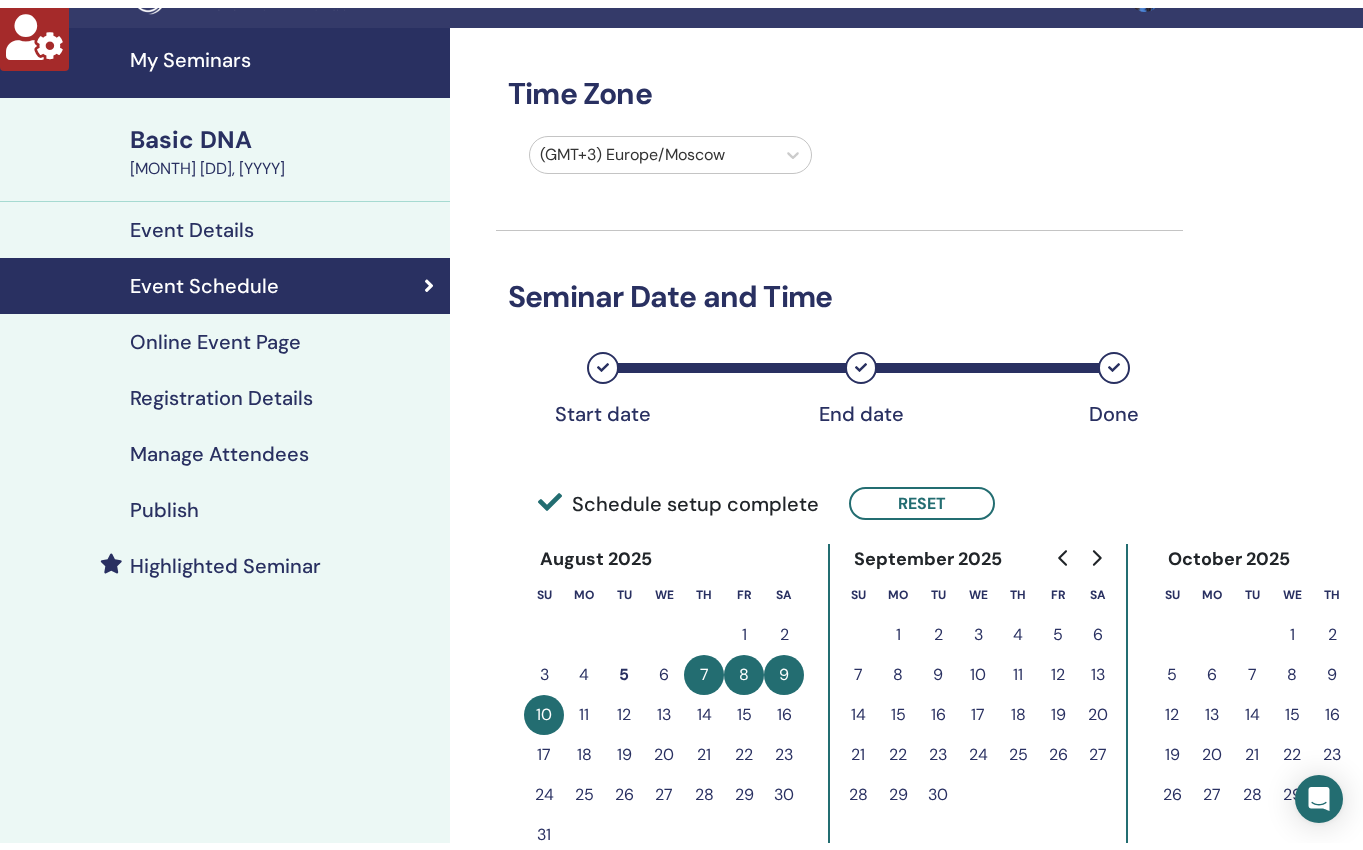 scroll, scrollTop: 0, scrollLeft: 0, axis: both 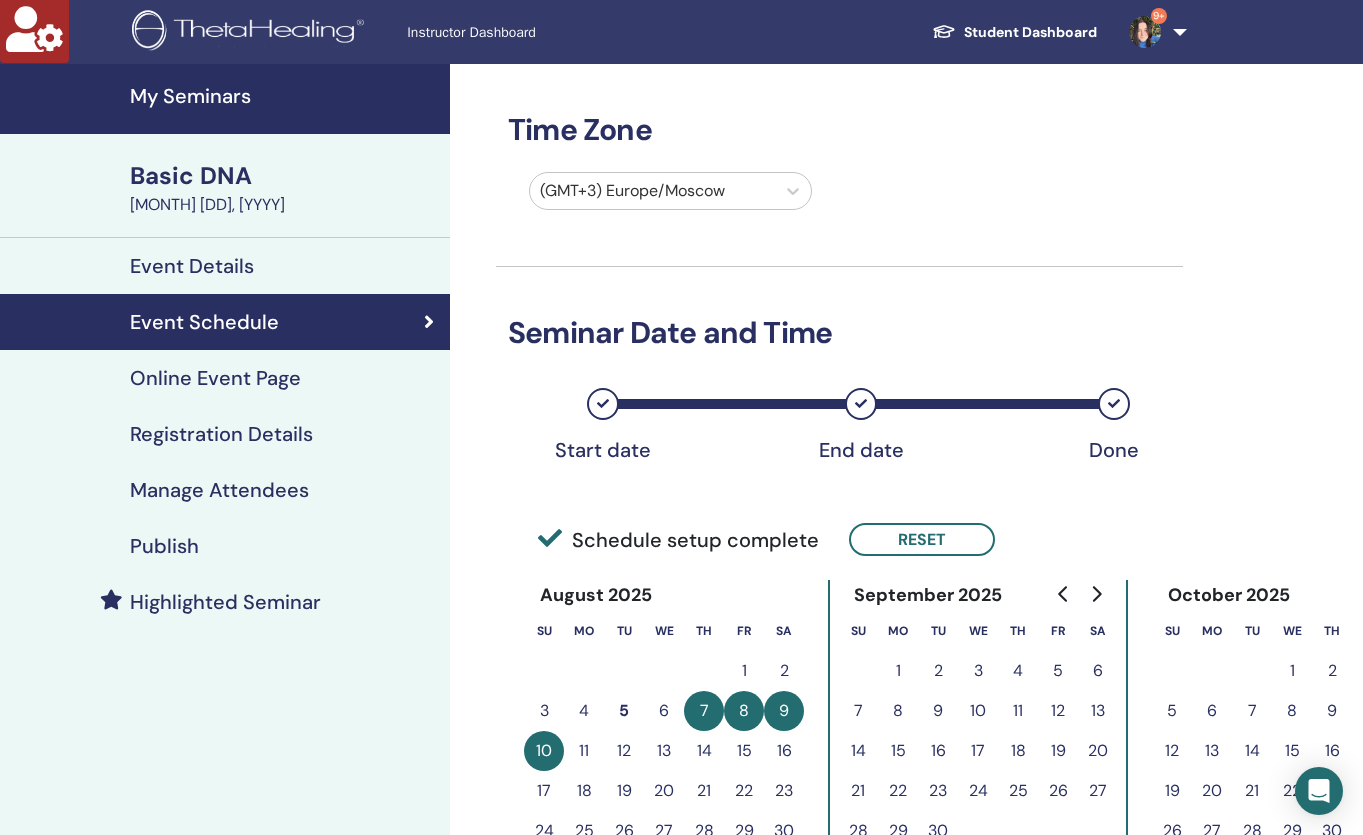click on "Online Event Page" at bounding box center [215, 378] 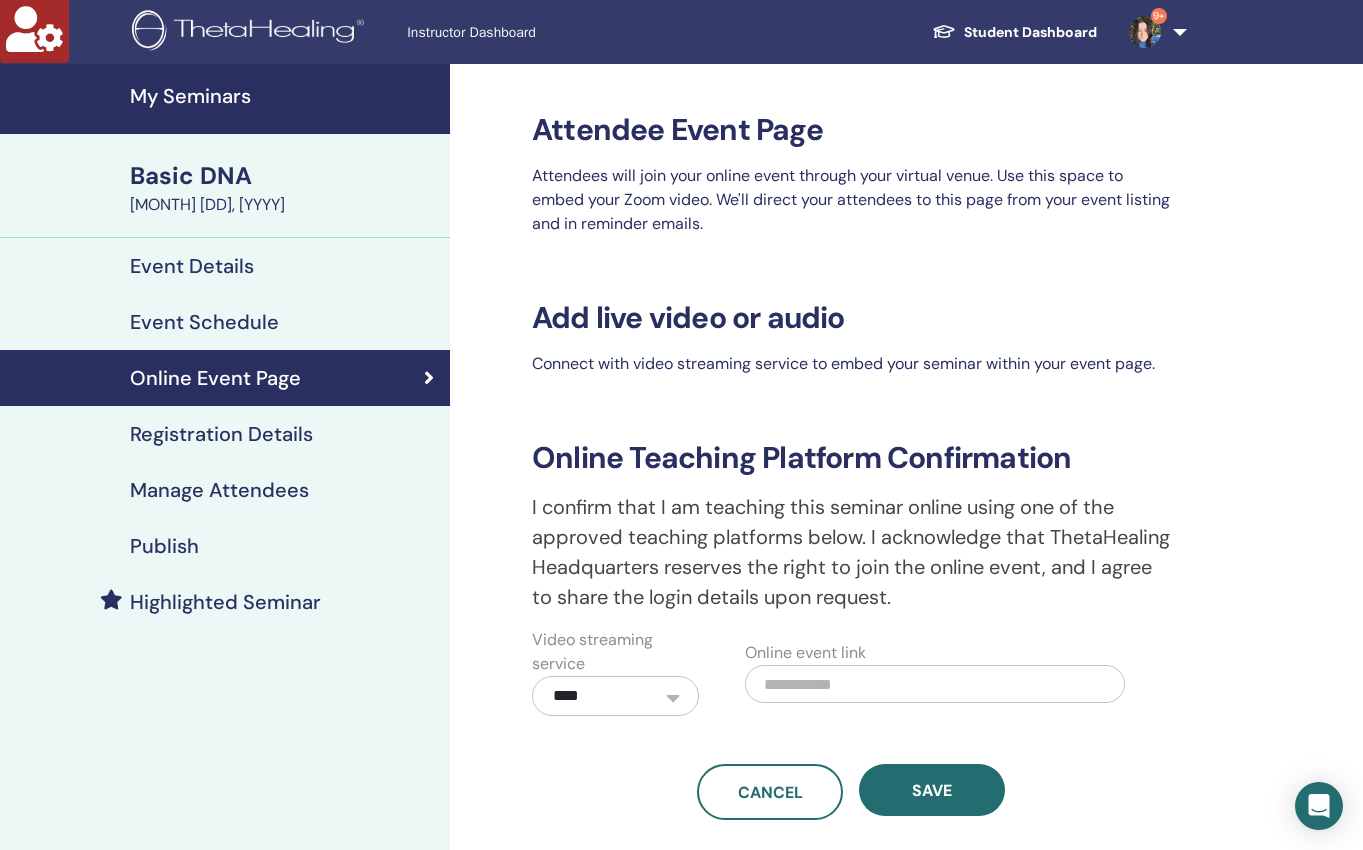 click on "Registration Details" at bounding box center [221, 434] 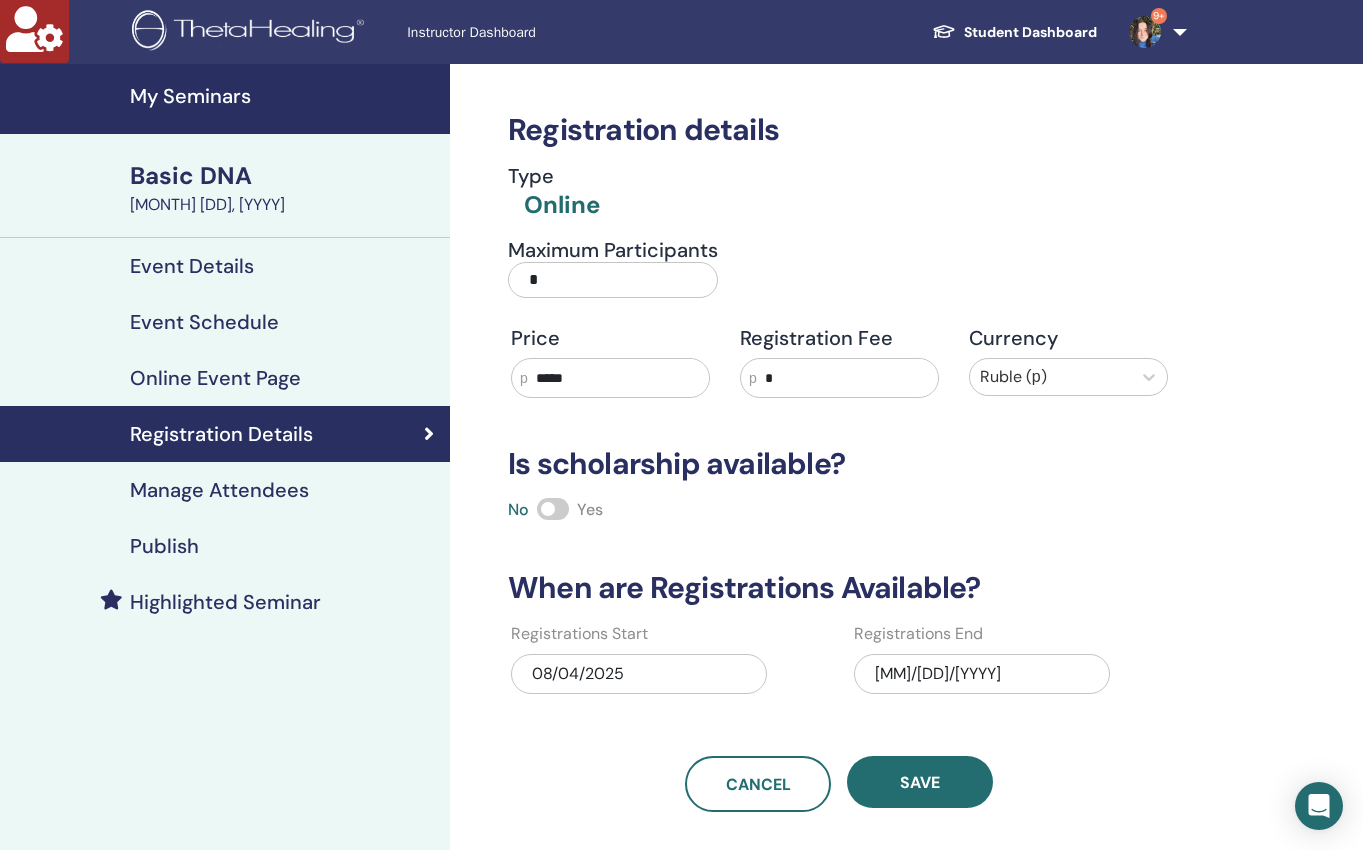 click on "My Seminars" at bounding box center [284, 96] 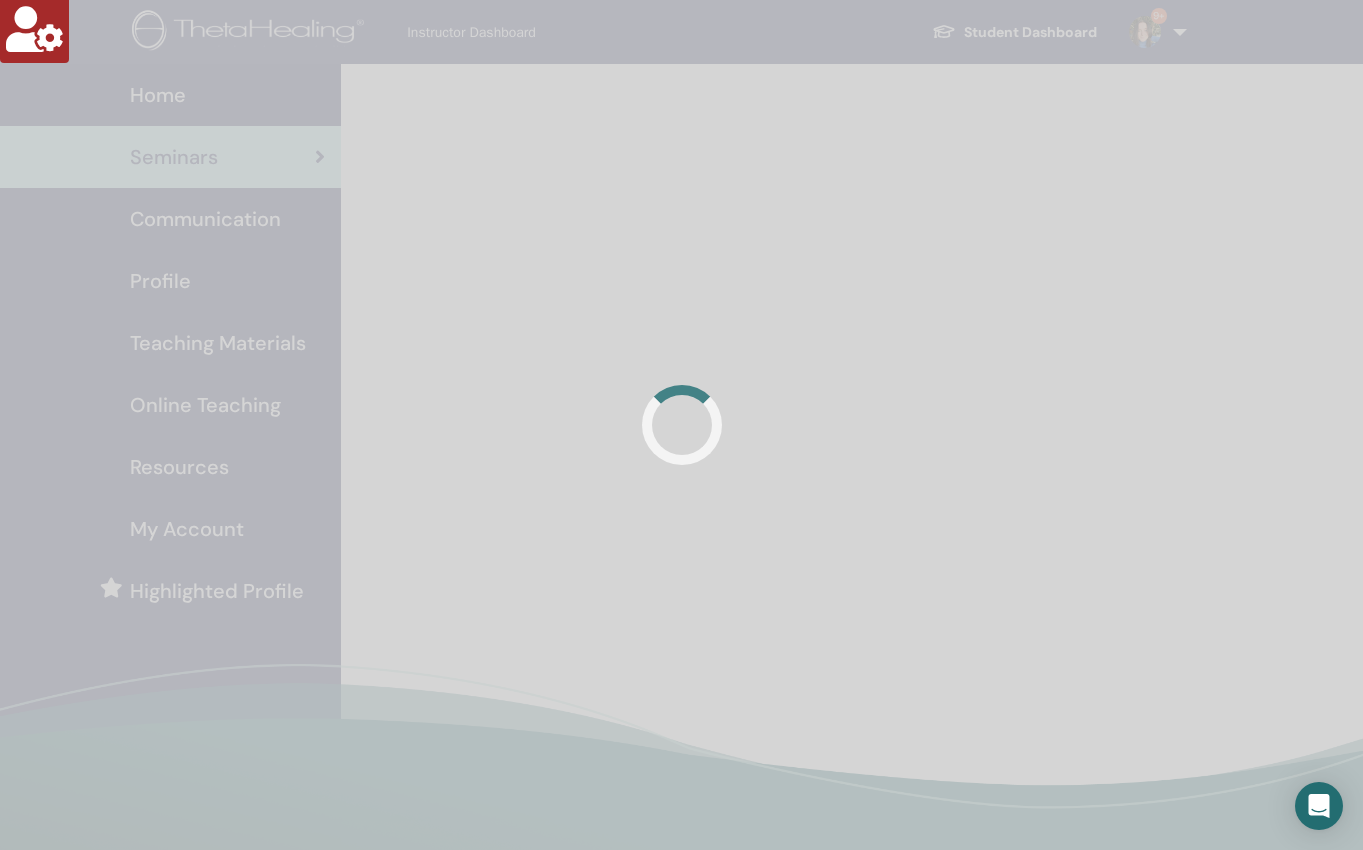 scroll, scrollTop: 0, scrollLeft: 0, axis: both 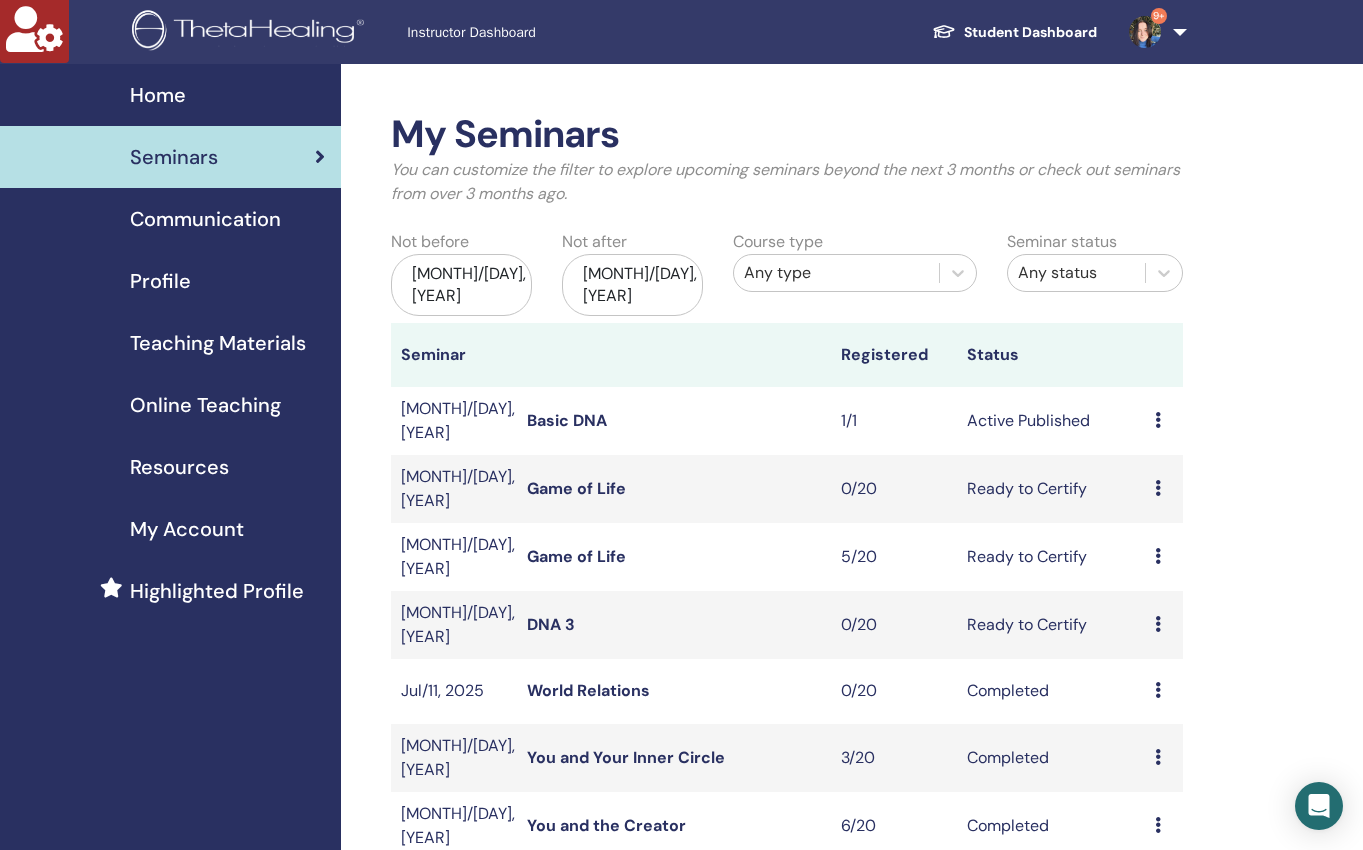 click on "Game of Life" at bounding box center (576, 488) 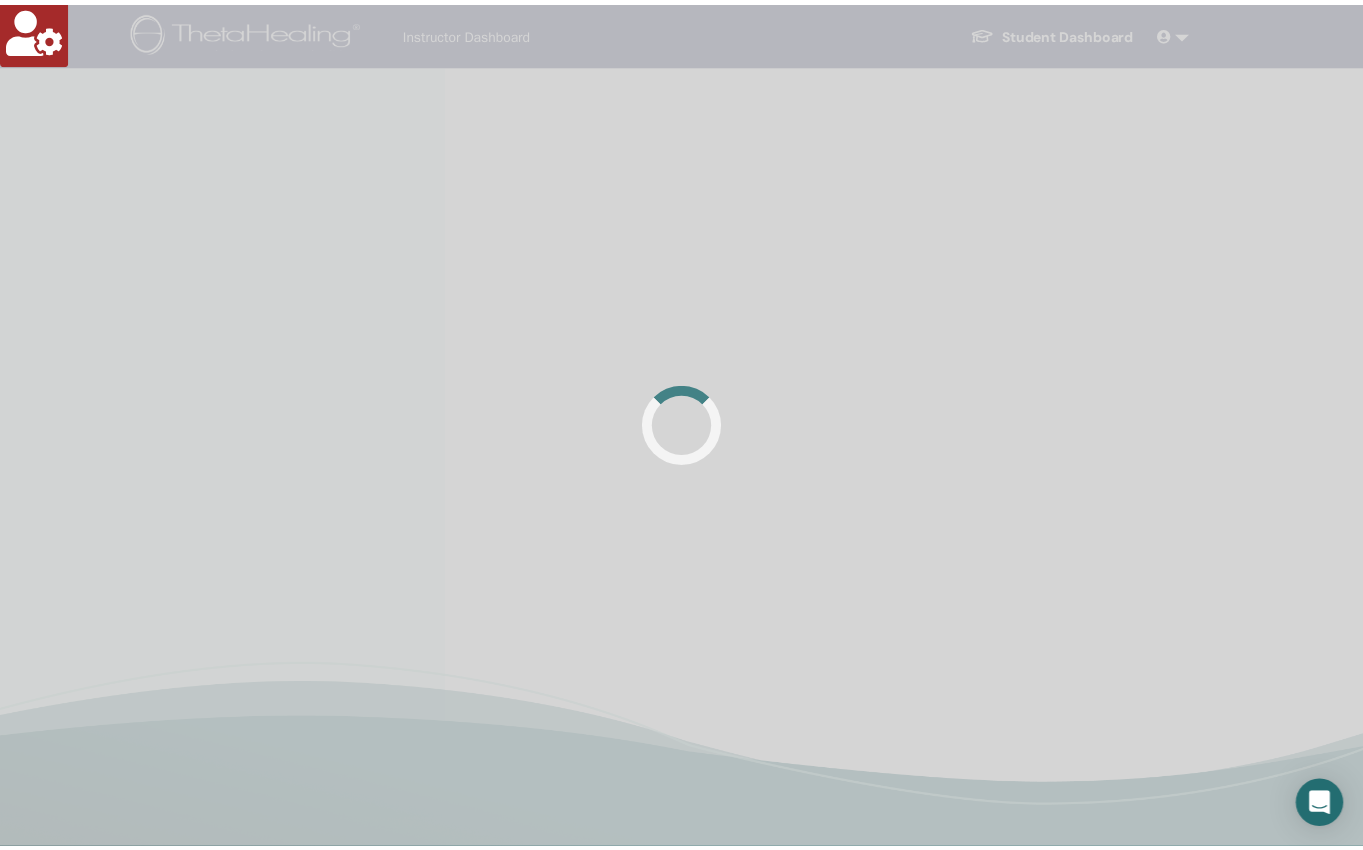 scroll, scrollTop: 0, scrollLeft: 0, axis: both 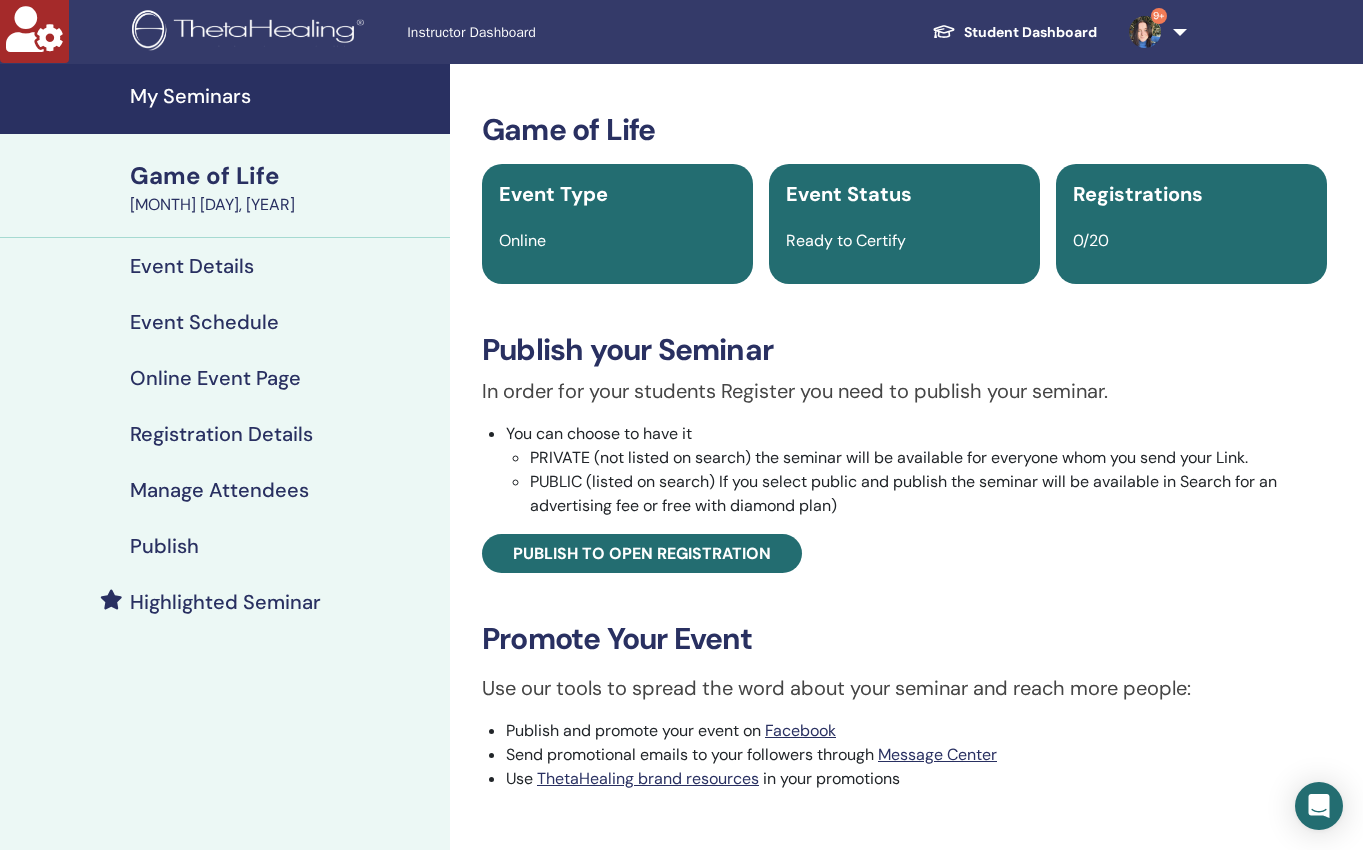 click on "Registration Details" at bounding box center (221, 434) 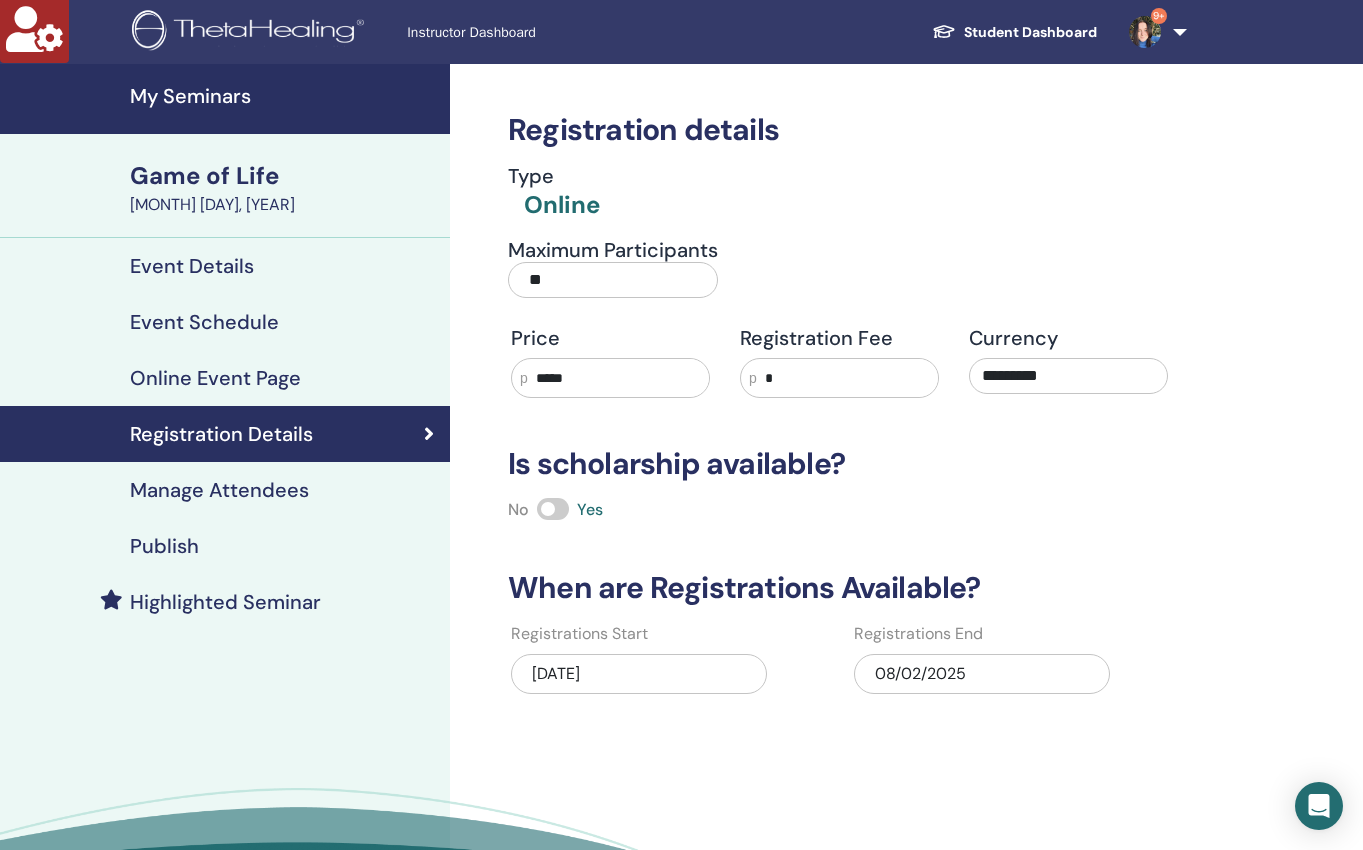 click on "My Seminars" at bounding box center [284, 96] 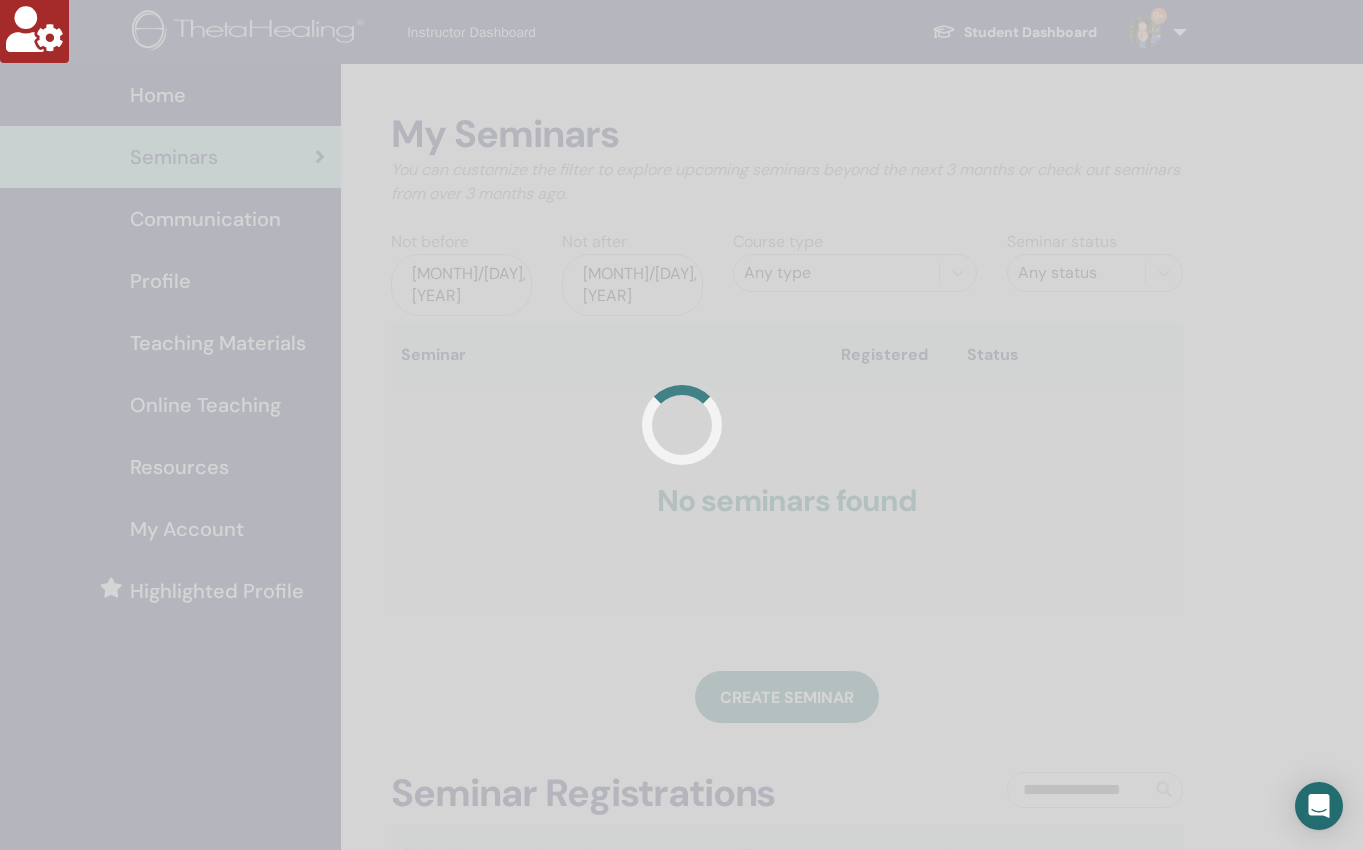 scroll, scrollTop: 0, scrollLeft: 0, axis: both 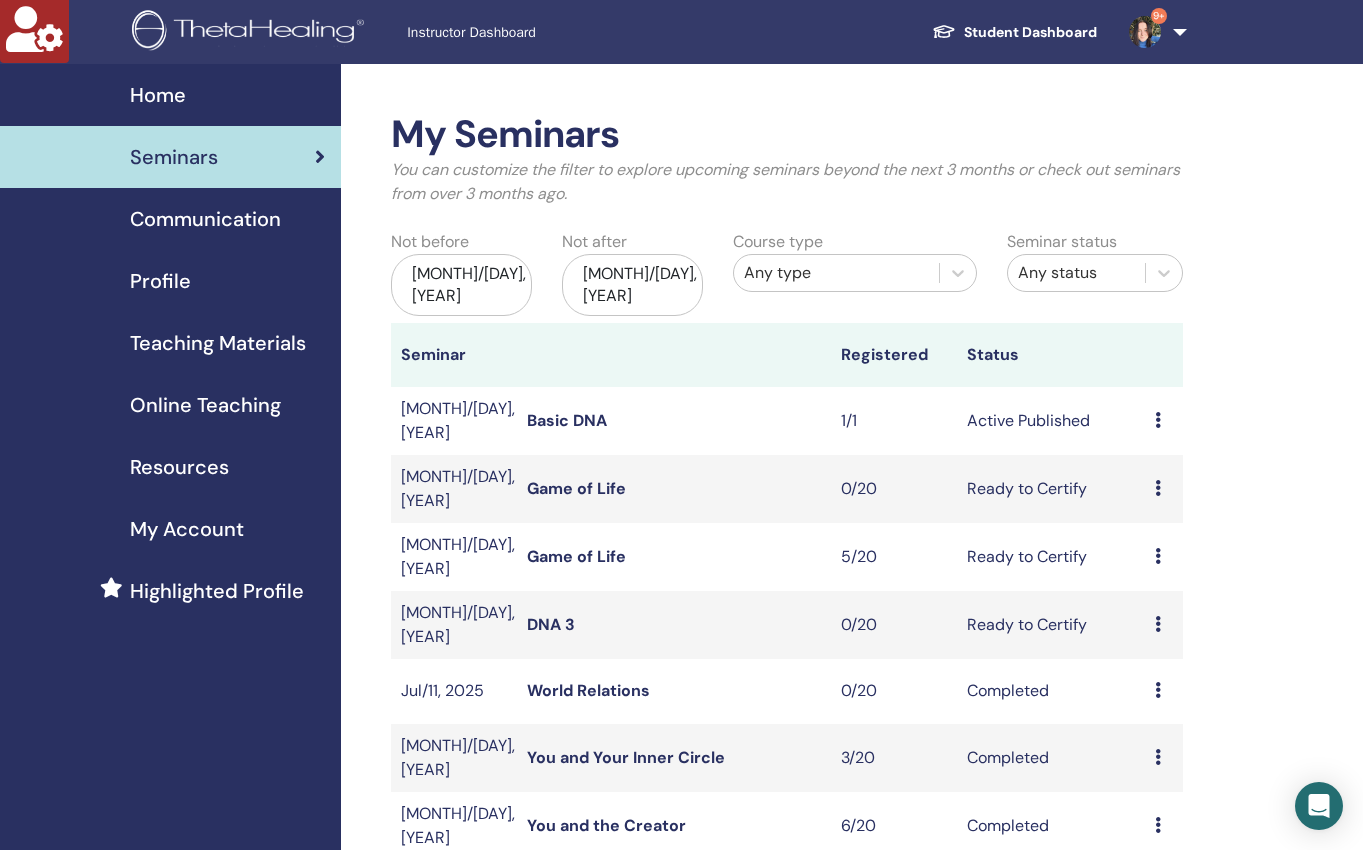 click on "World Relations" at bounding box center [588, 690] 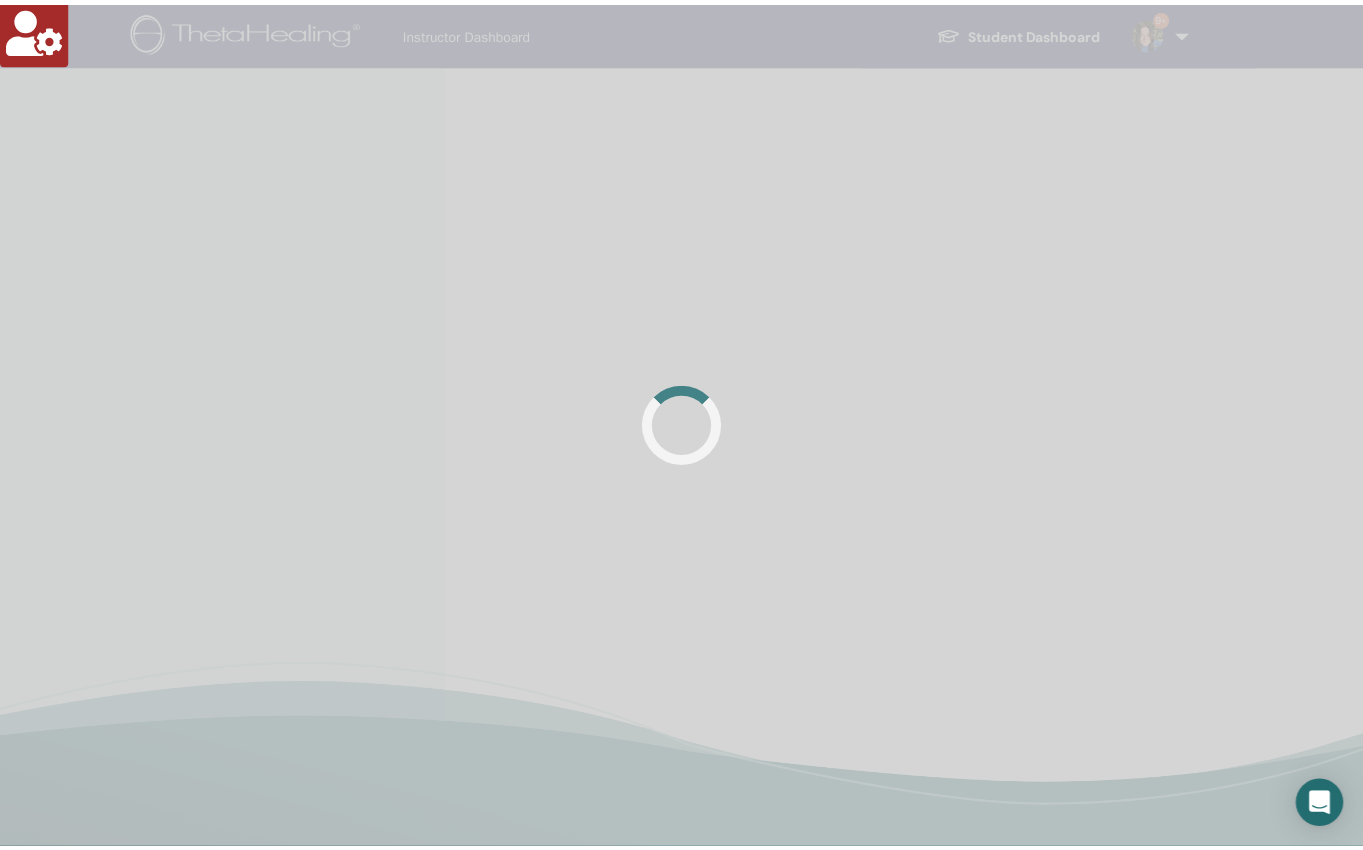 scroll, scrollTop: 0, scrollLeft: 0, axis: both 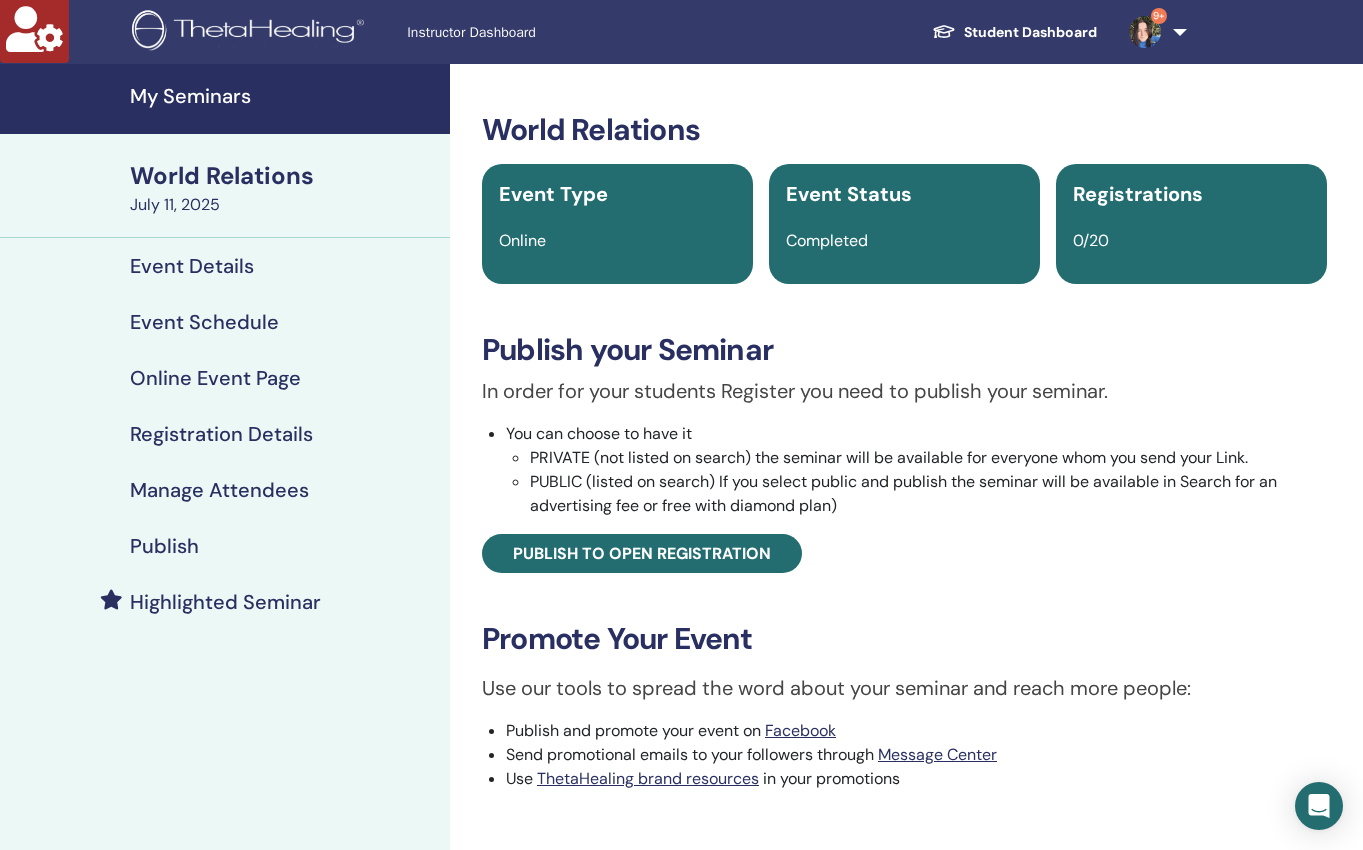 click on "Registration Details" at bounding box center (221, 434) 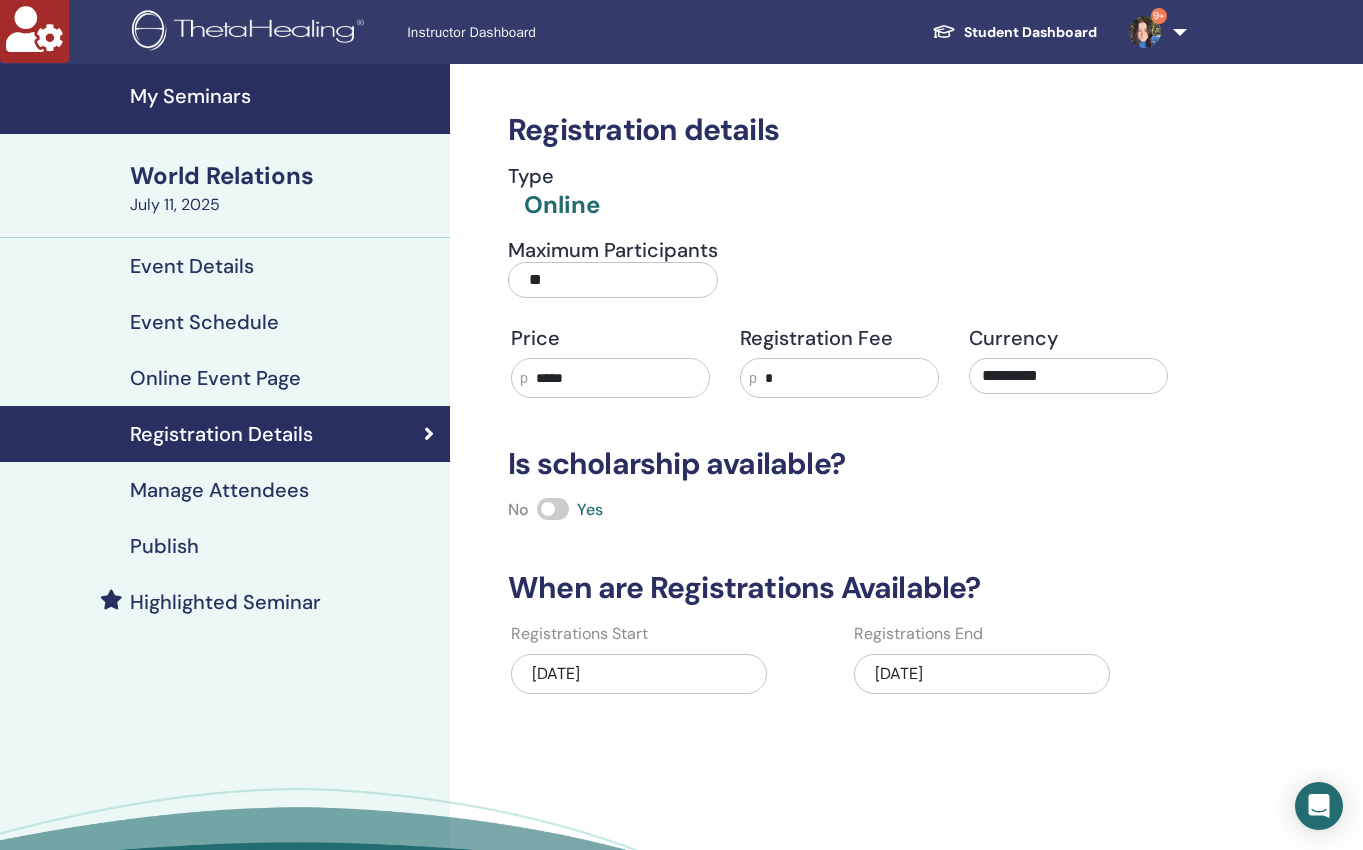 click on "My Seminars" at bounding box center [284, 96] 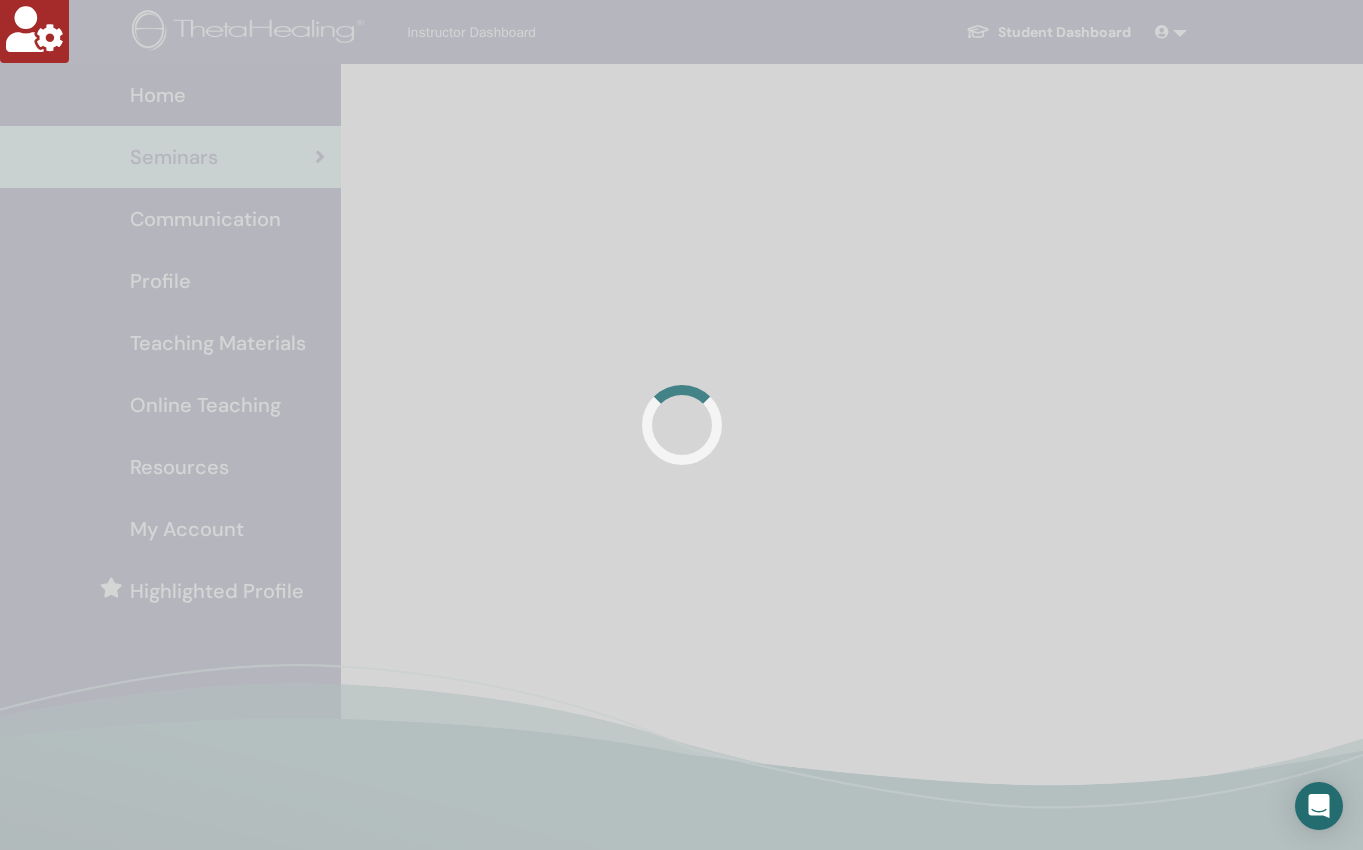 scroll, scrollTop: 0, scrollLeft: 0, axis: both 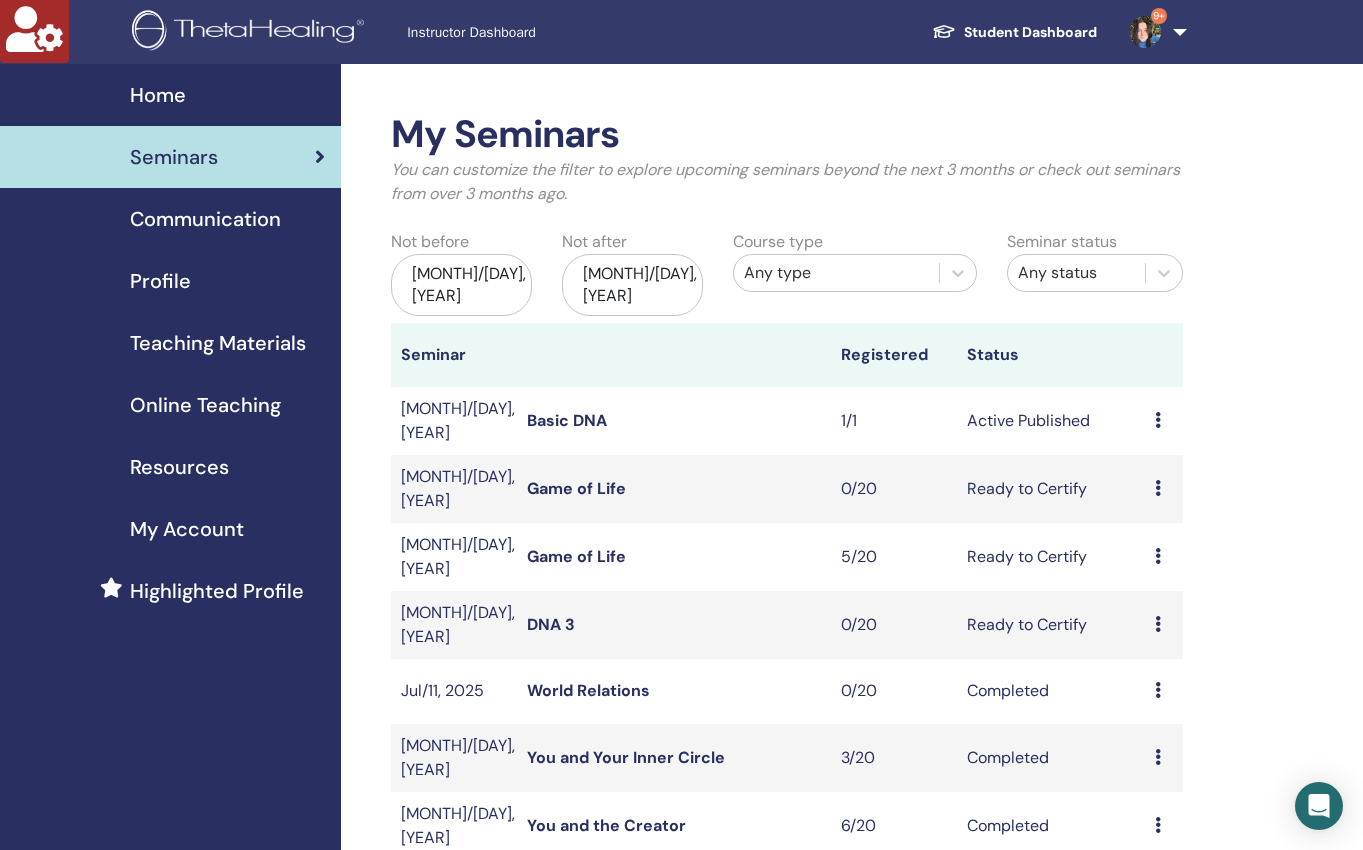 click on "Basic DNA" at bounding box center (567, 420) 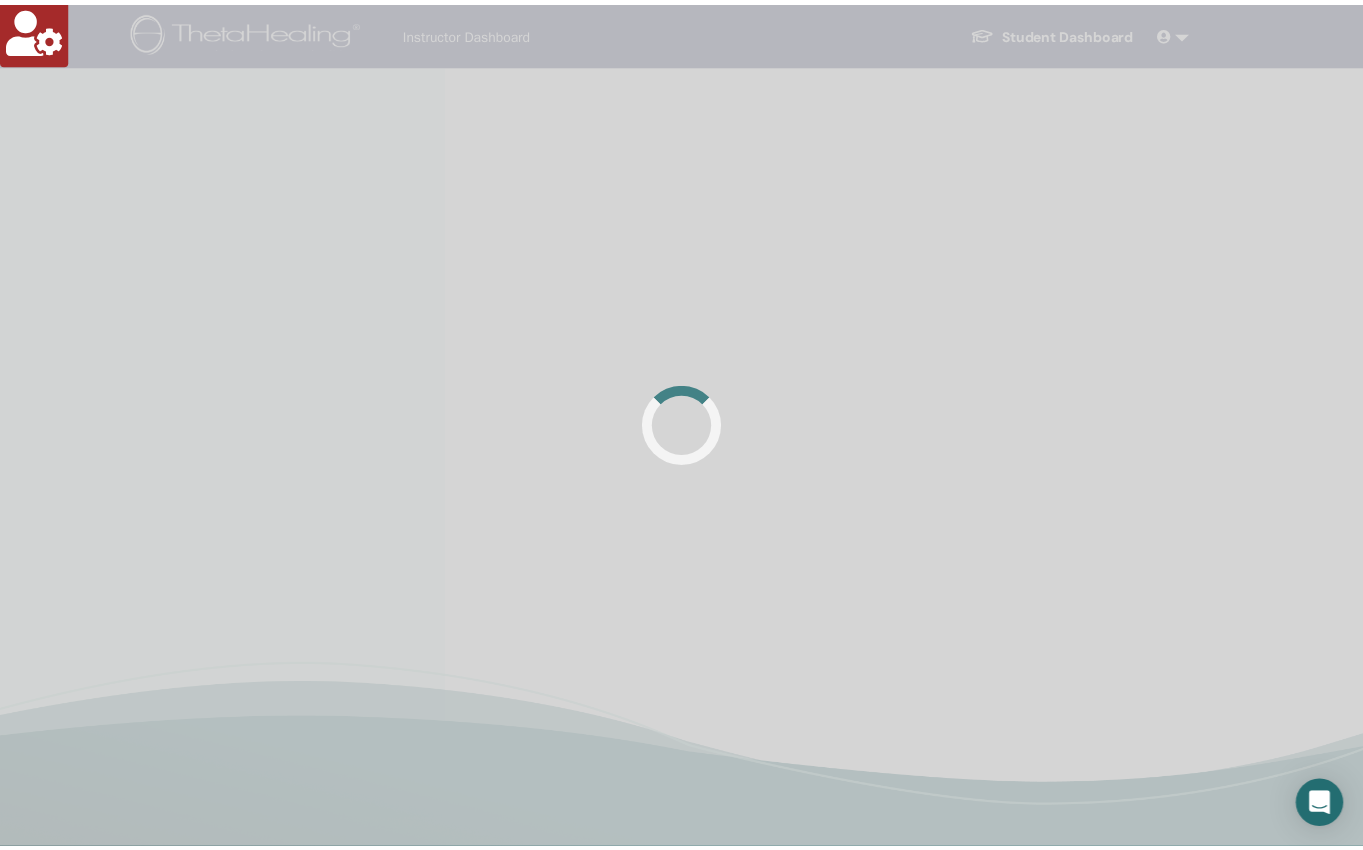 scroll, scrollTop: 0, scrollLeft: 0, axis: both 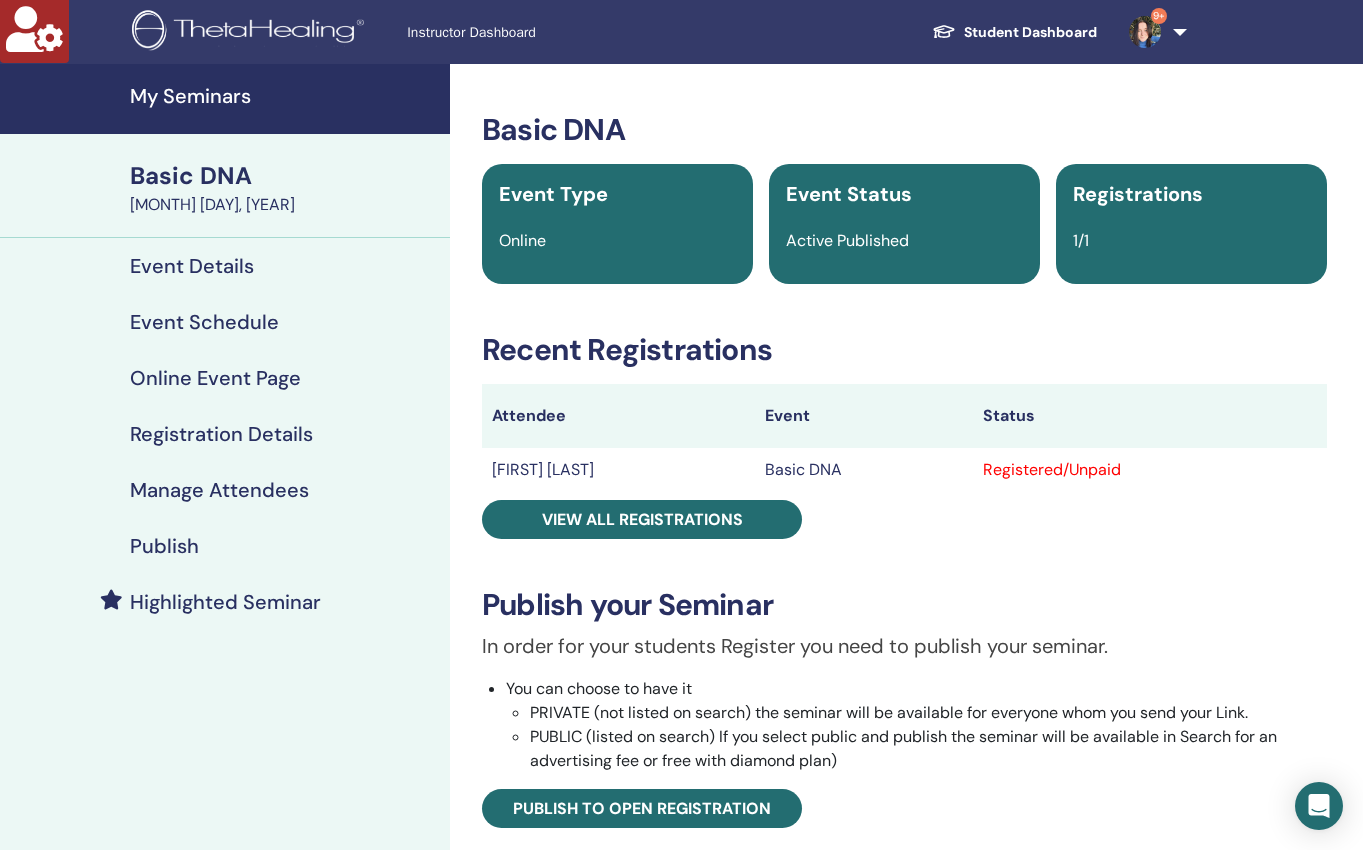 click on "Registration Details" at bounding box center (221, 434) 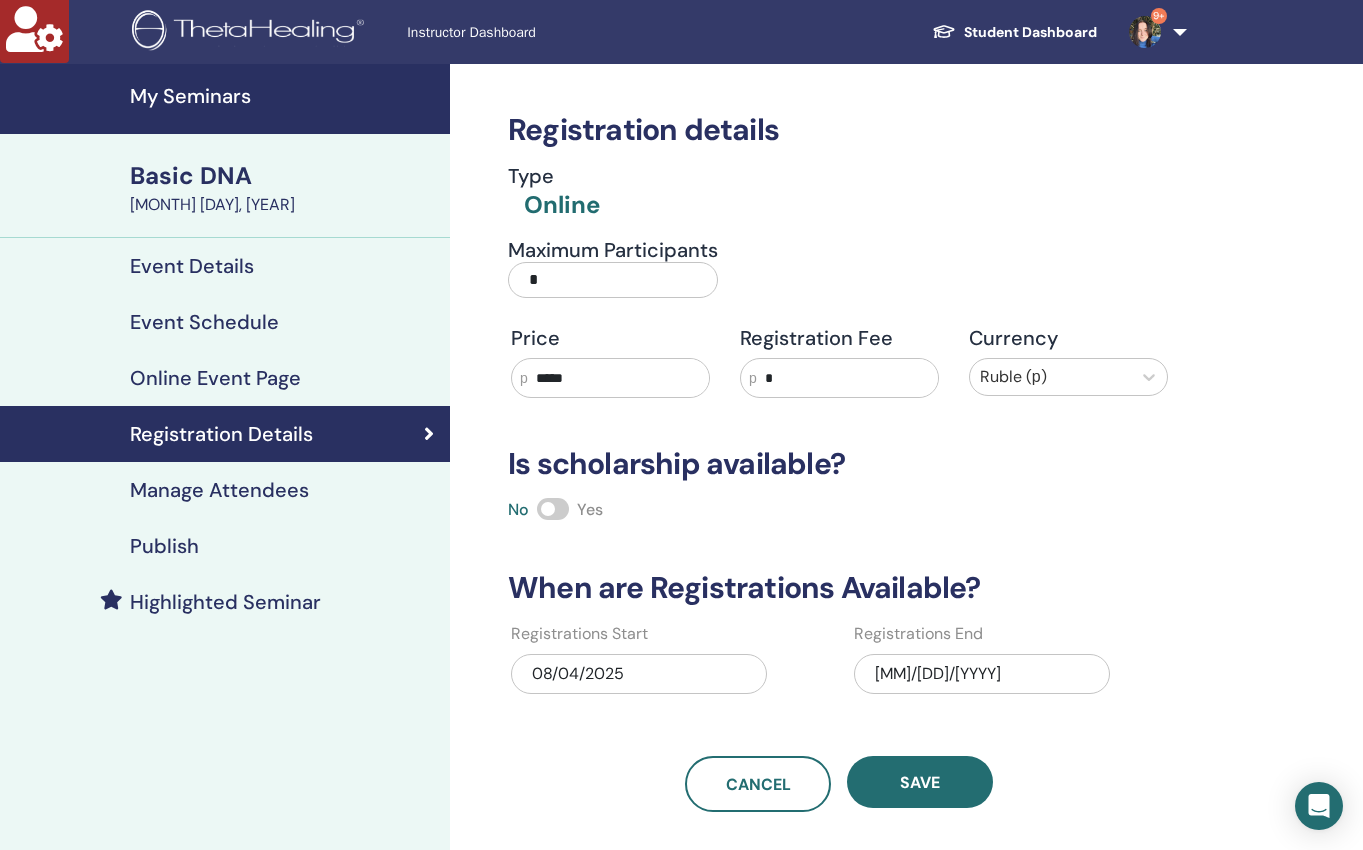 click on "Publish" at bounding box center [164, 546] 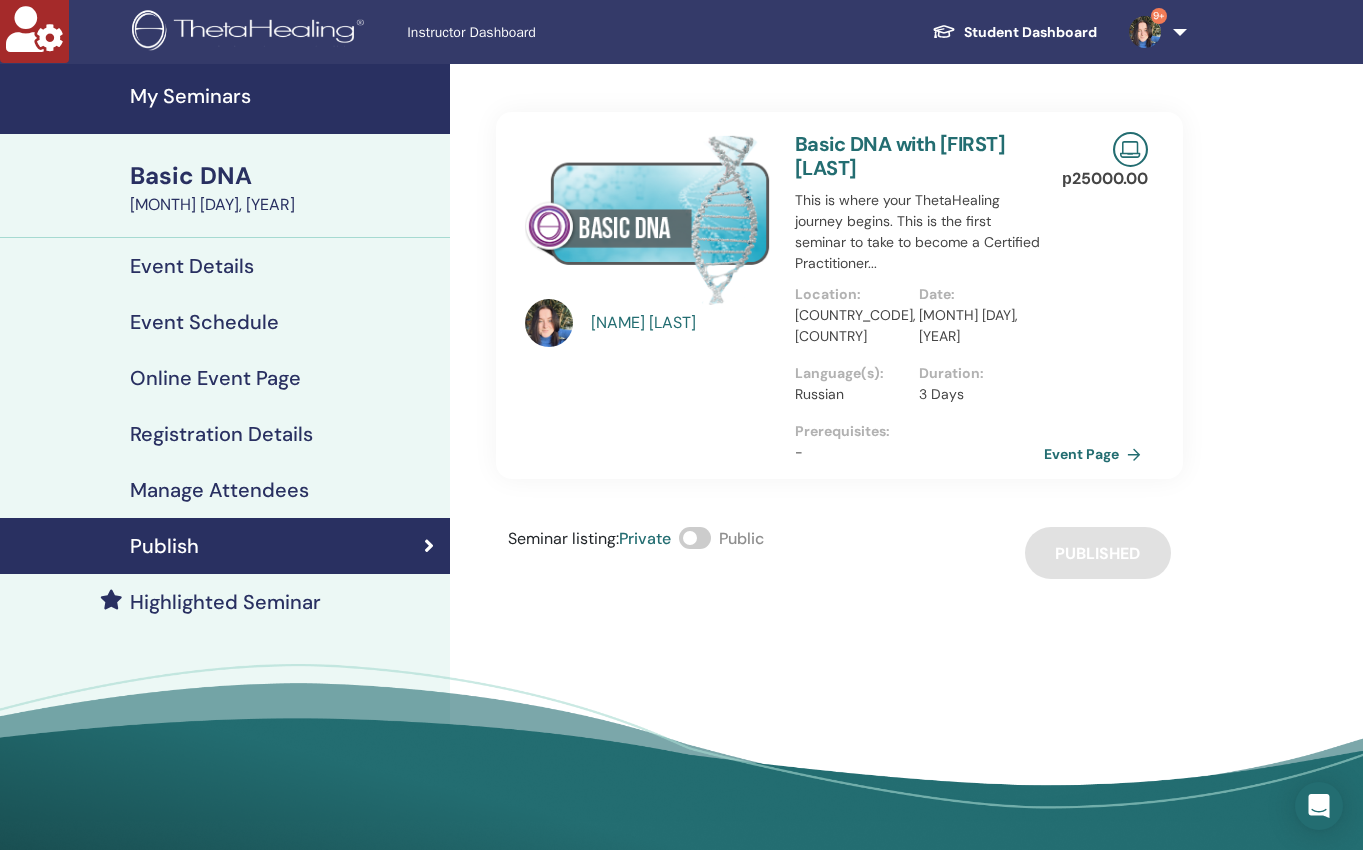 click on "Event Details" at bounding box center [192, 266] 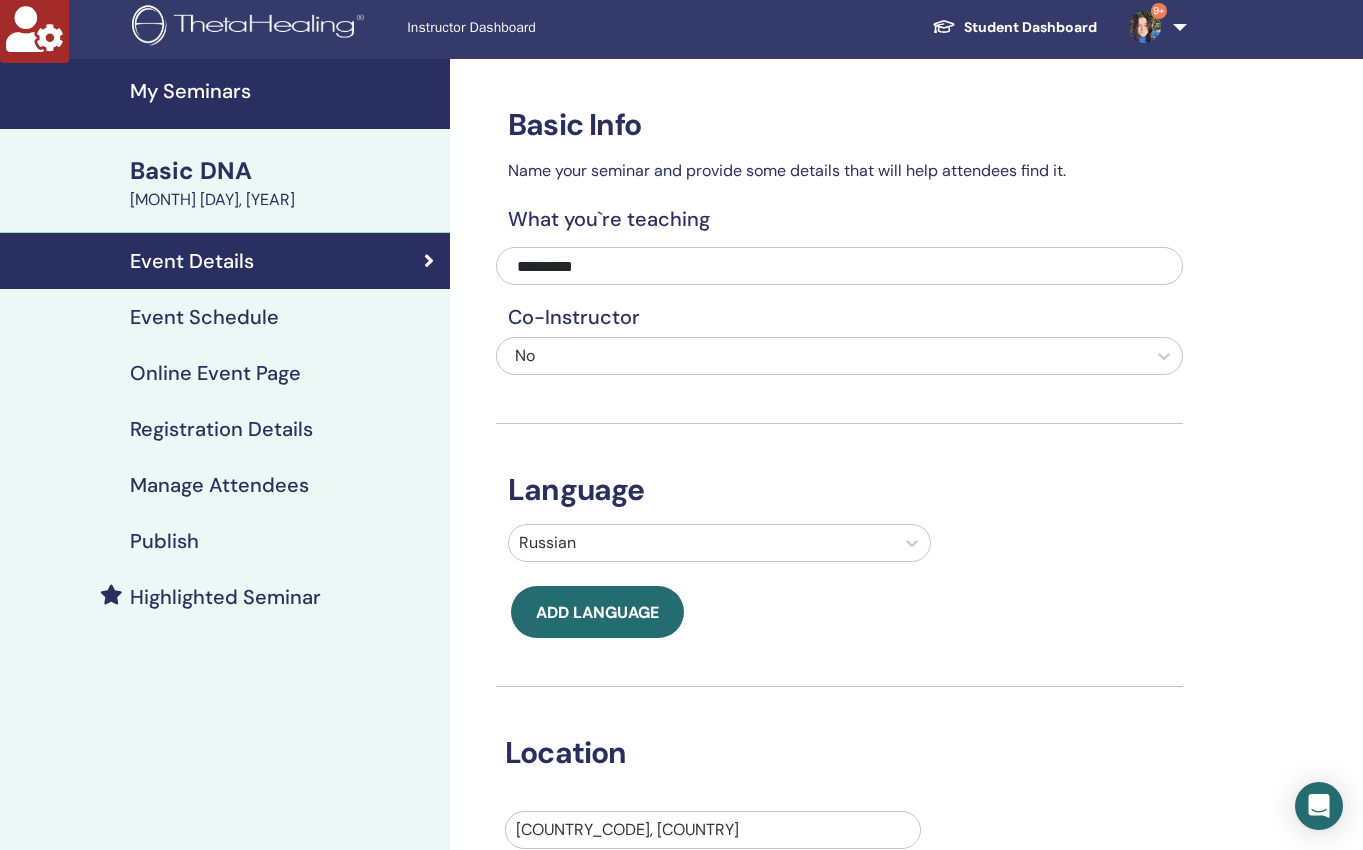 scroll, scrollTop: 0, scrollLeft: 0, axis: both 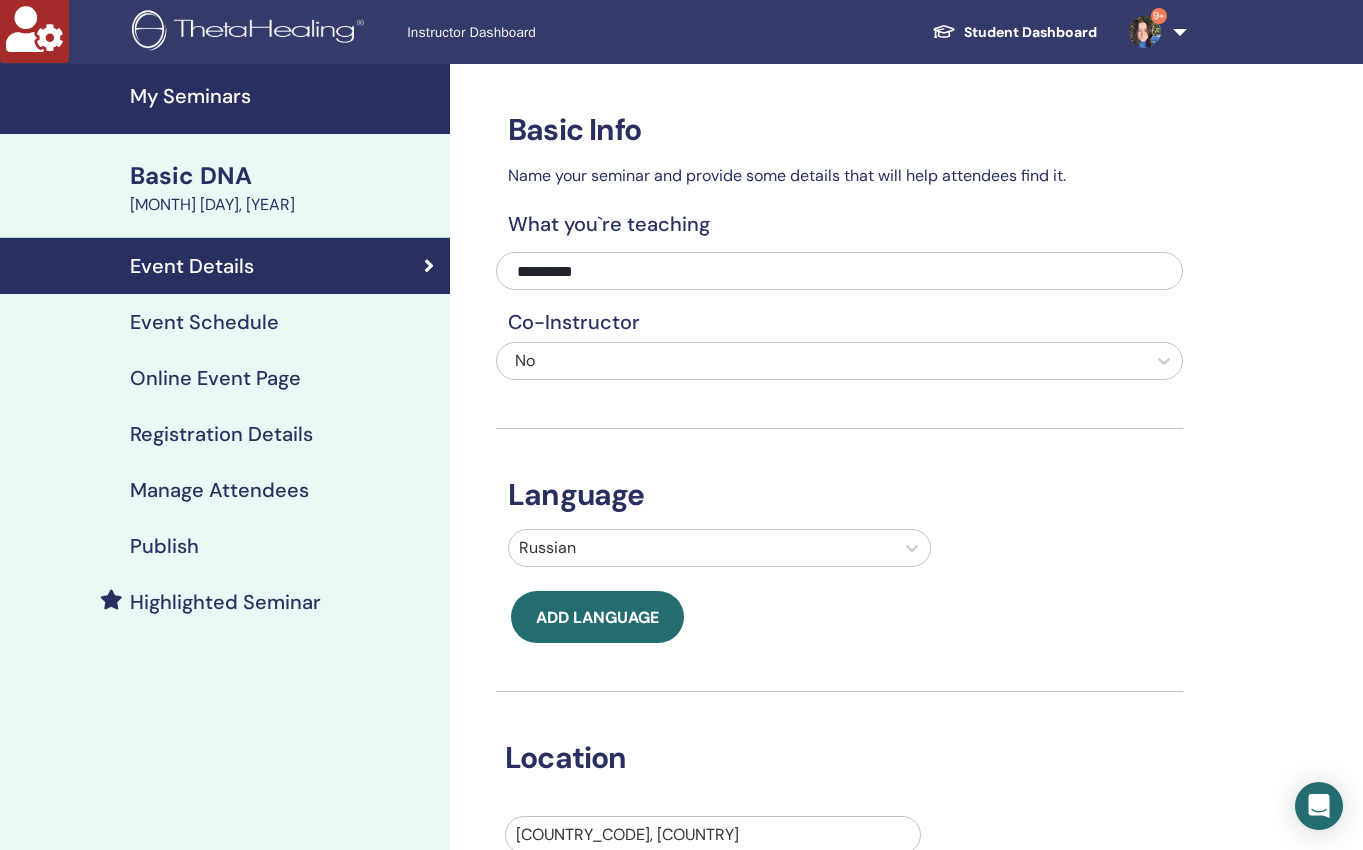 click on "Registration Details" at bounding box center [221, 434] 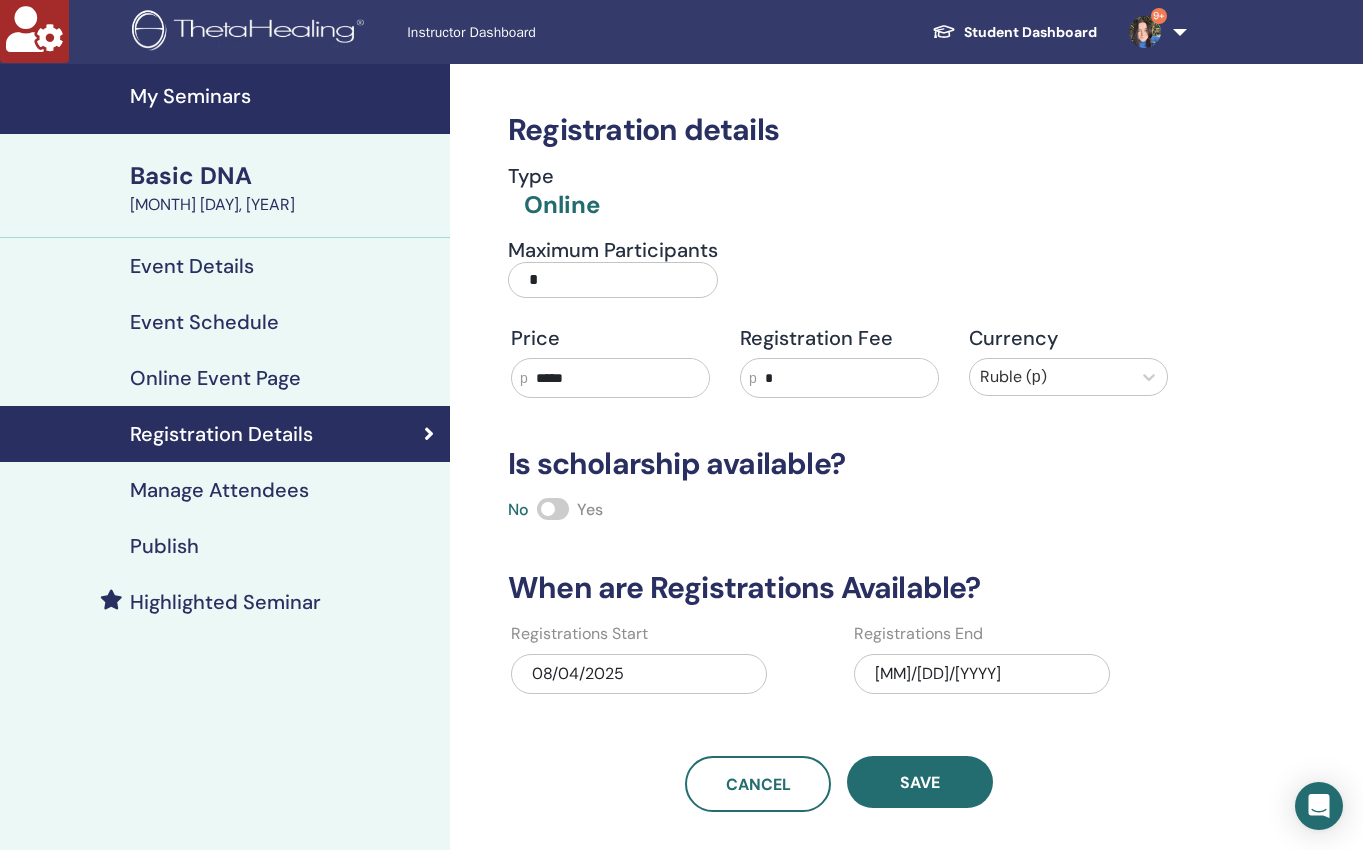 click on "My Seminars" at bounding box center [284, 96] 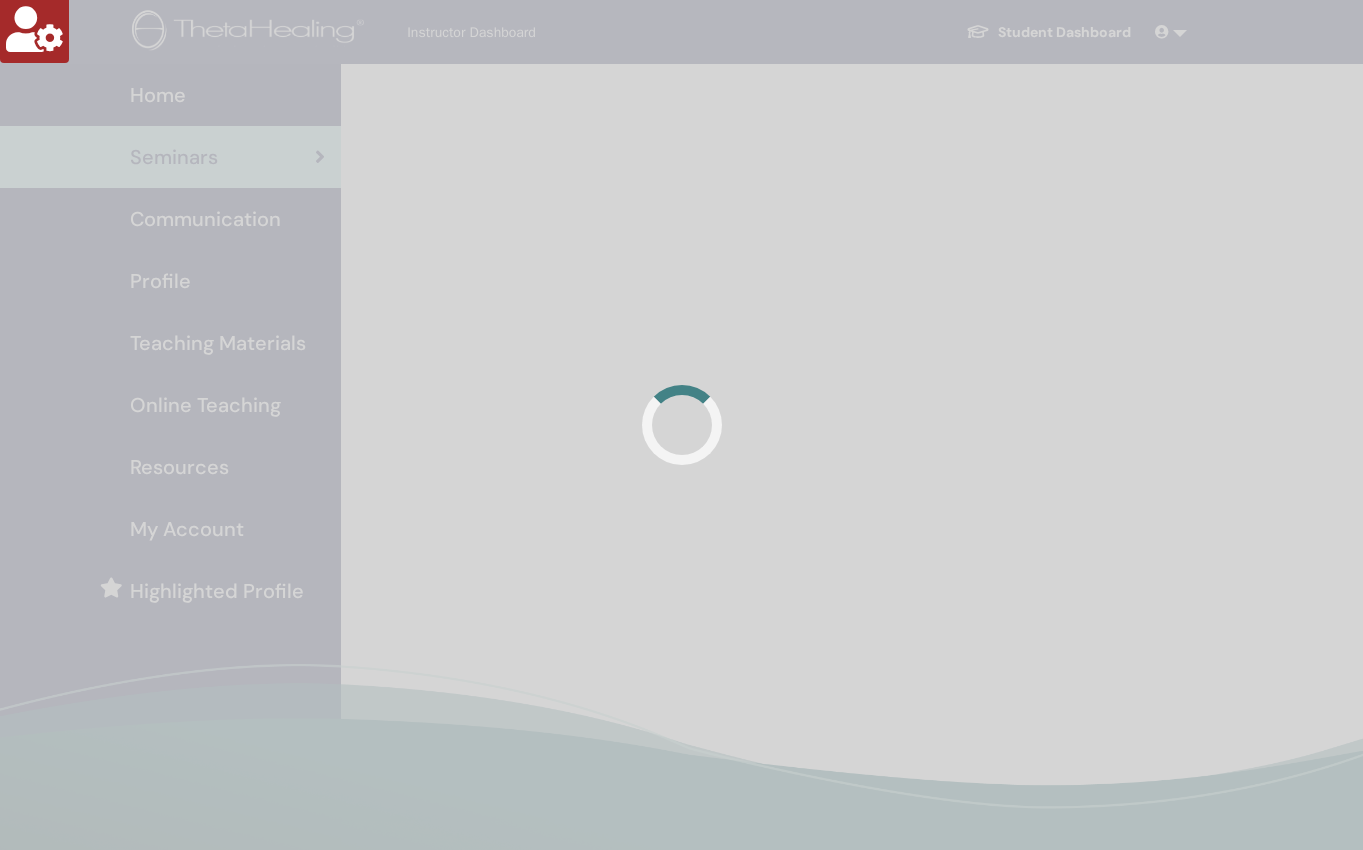 scroll, scrollTop: 0, scrollLeft: 0, axis: both 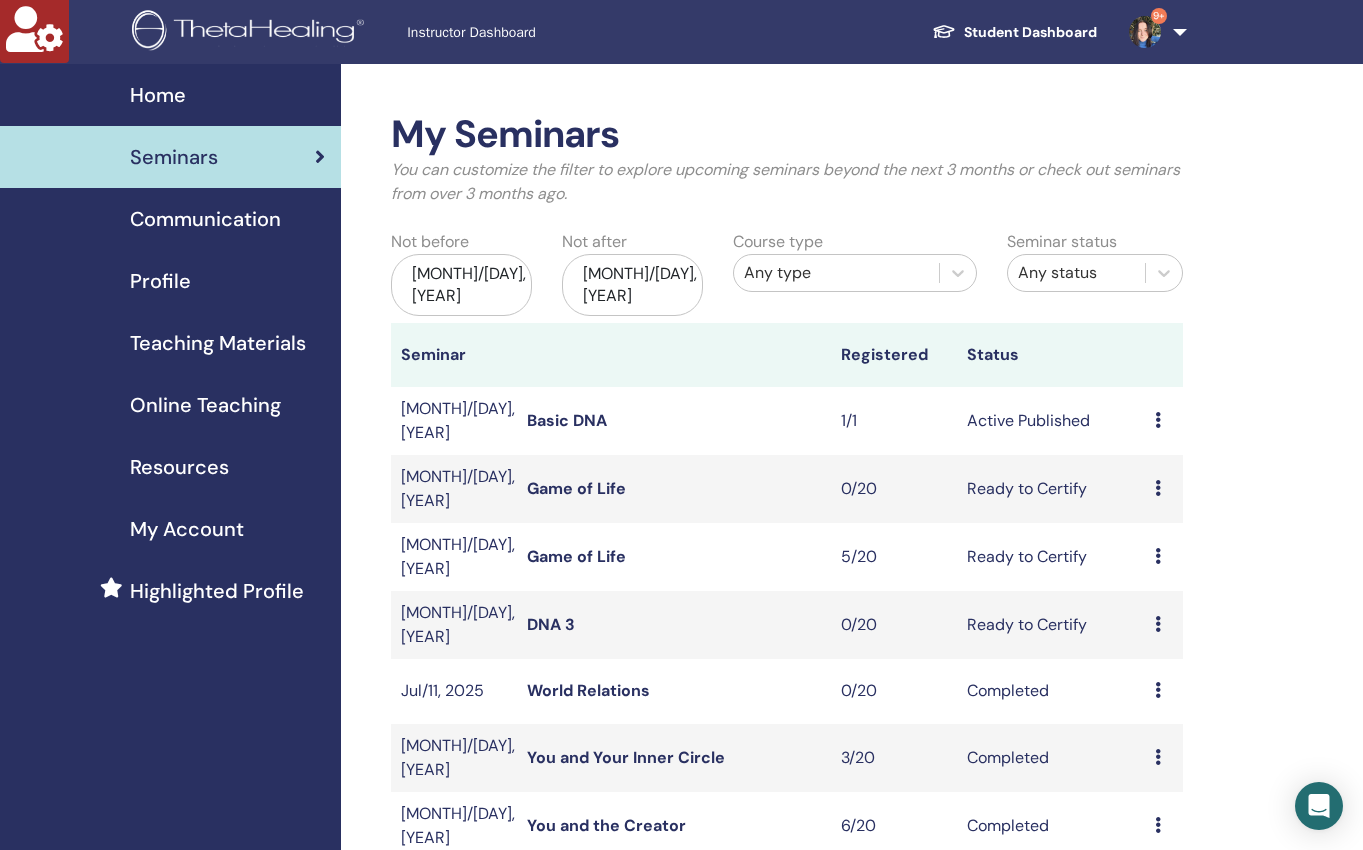 click on "[MONTH]/[DAY], [YEAR]" at bounding box center (632, 285) 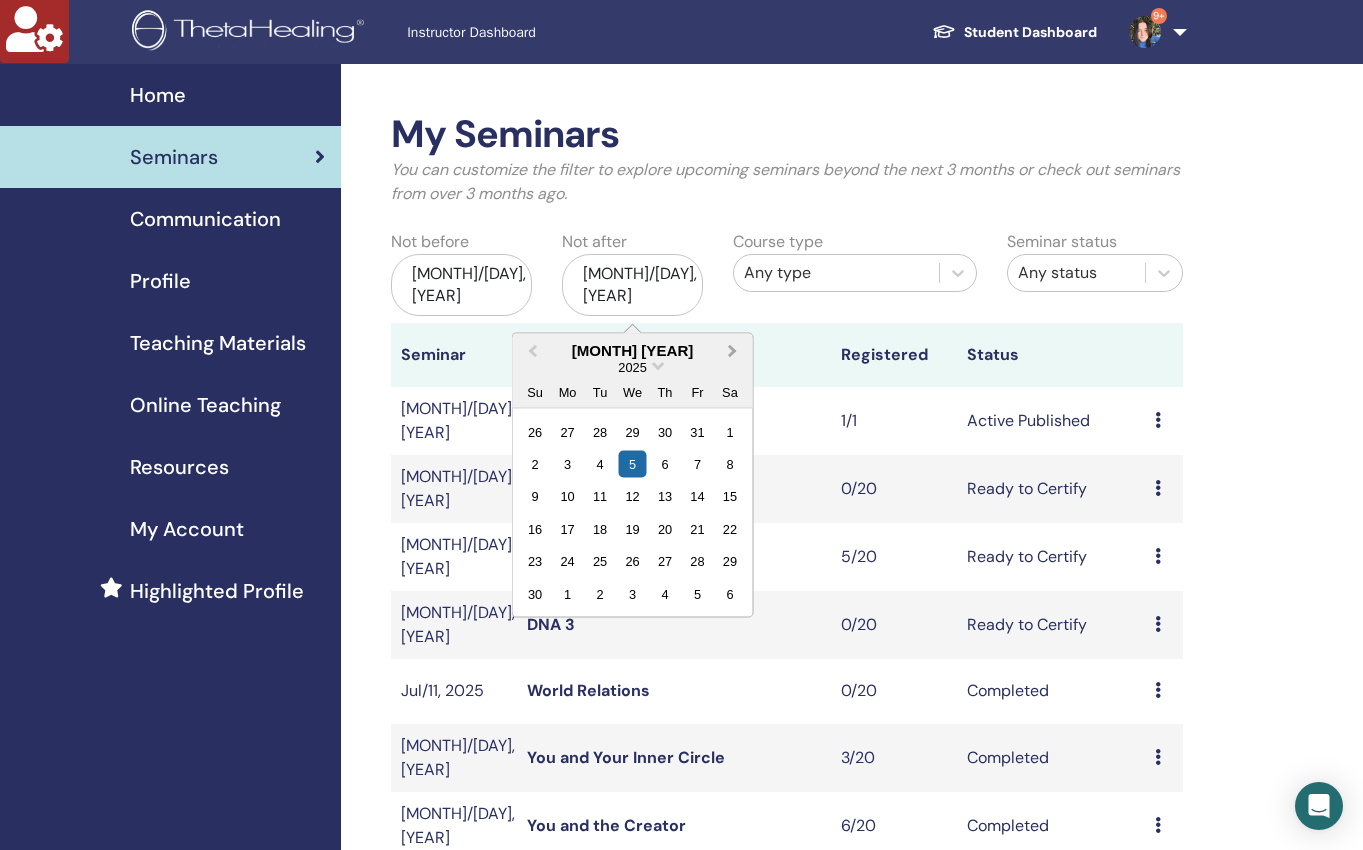 click on "Next Month" at bounding box center [733, 350] 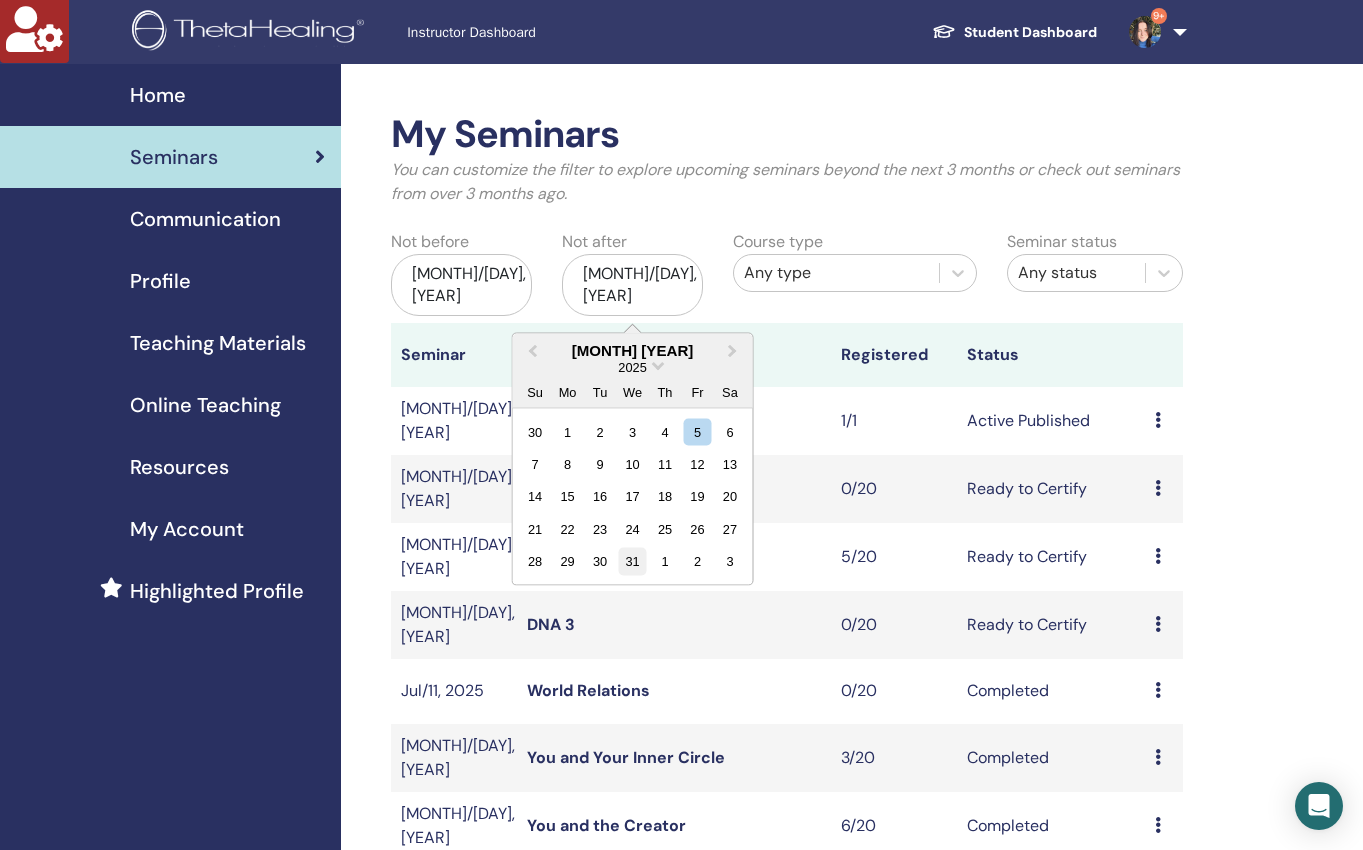 click on "31" at bounding box center [632, 561] 